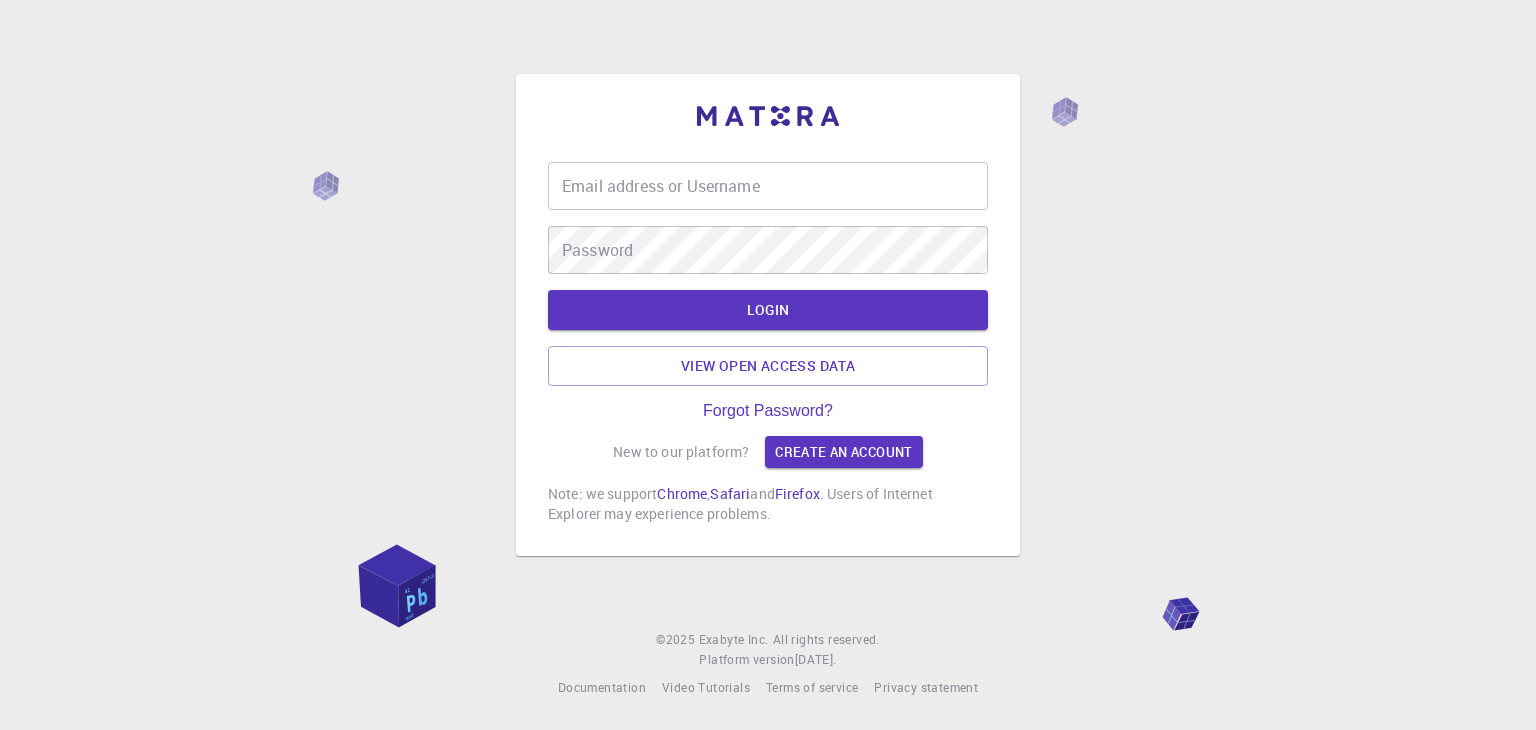 scroll, scrollTop: 0, scrollLeft: 0, axis: both 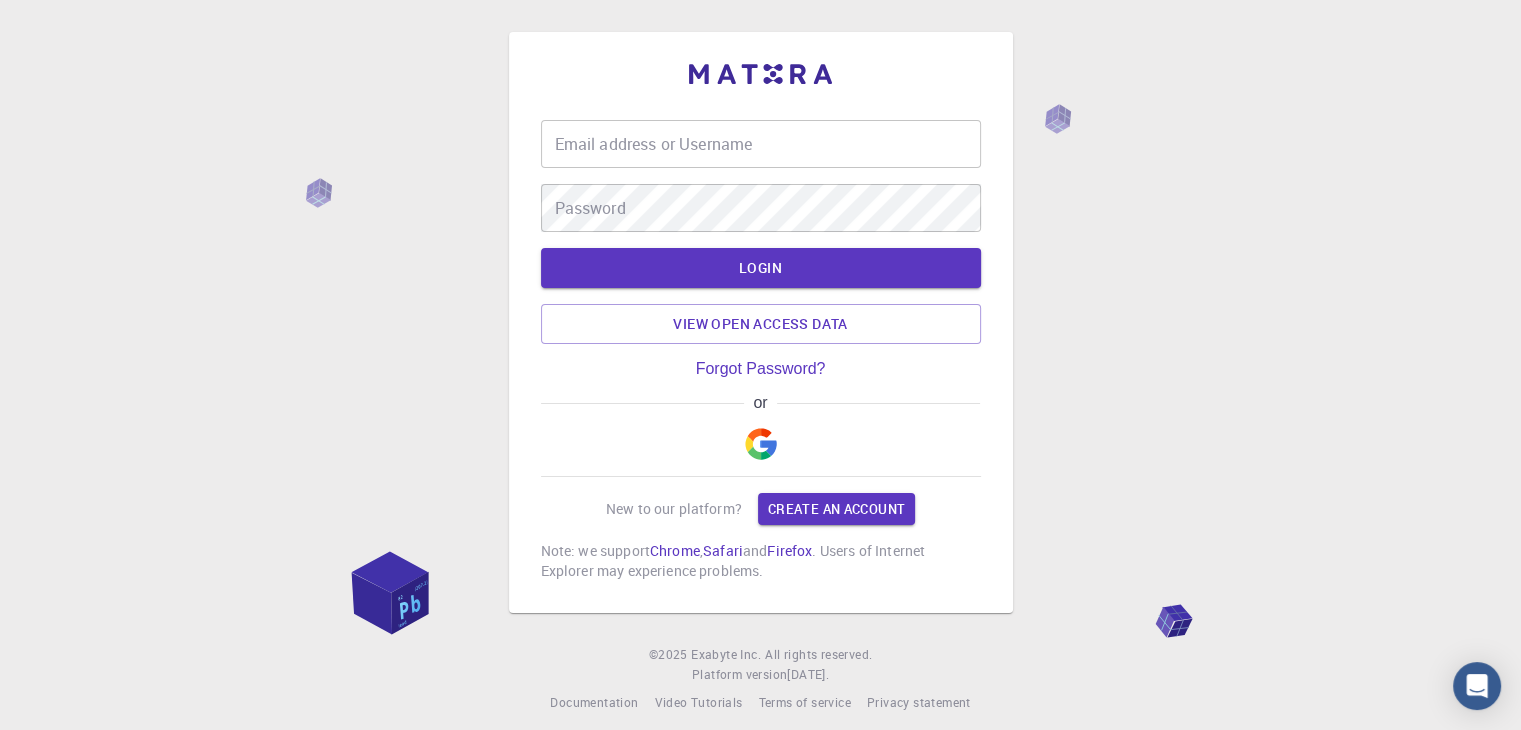 click on "Email address or Username Email address or Username Password Password LOGIN View open access data Forgot Password? or New to our platform? Create an account Note: we support  Chrome ,  Safari  and  Firefox . Users of Internet Explorer may experience problems." at bounding box center (761, 322) 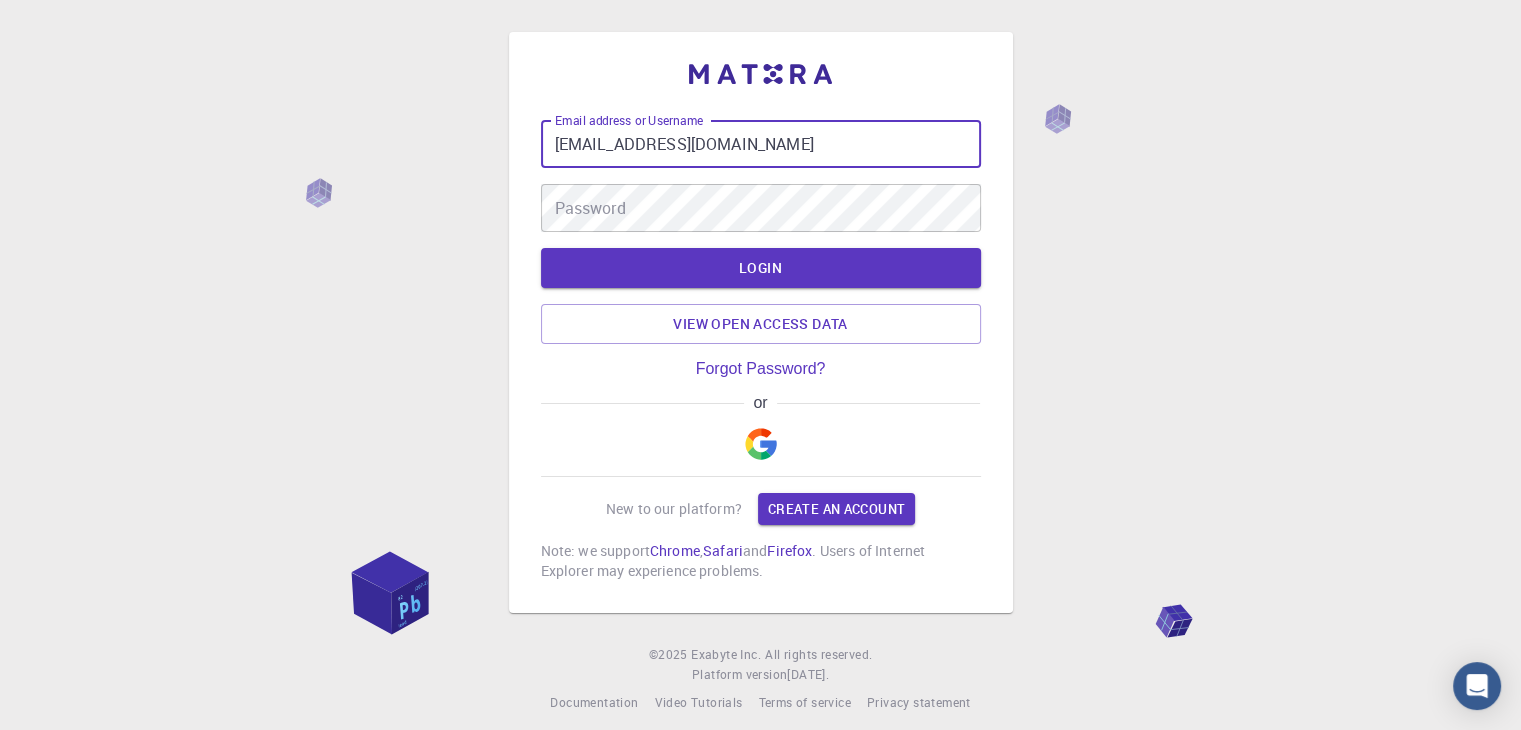 type on "[EMAIL_ADDRESS][DOMAIN_NAME]" 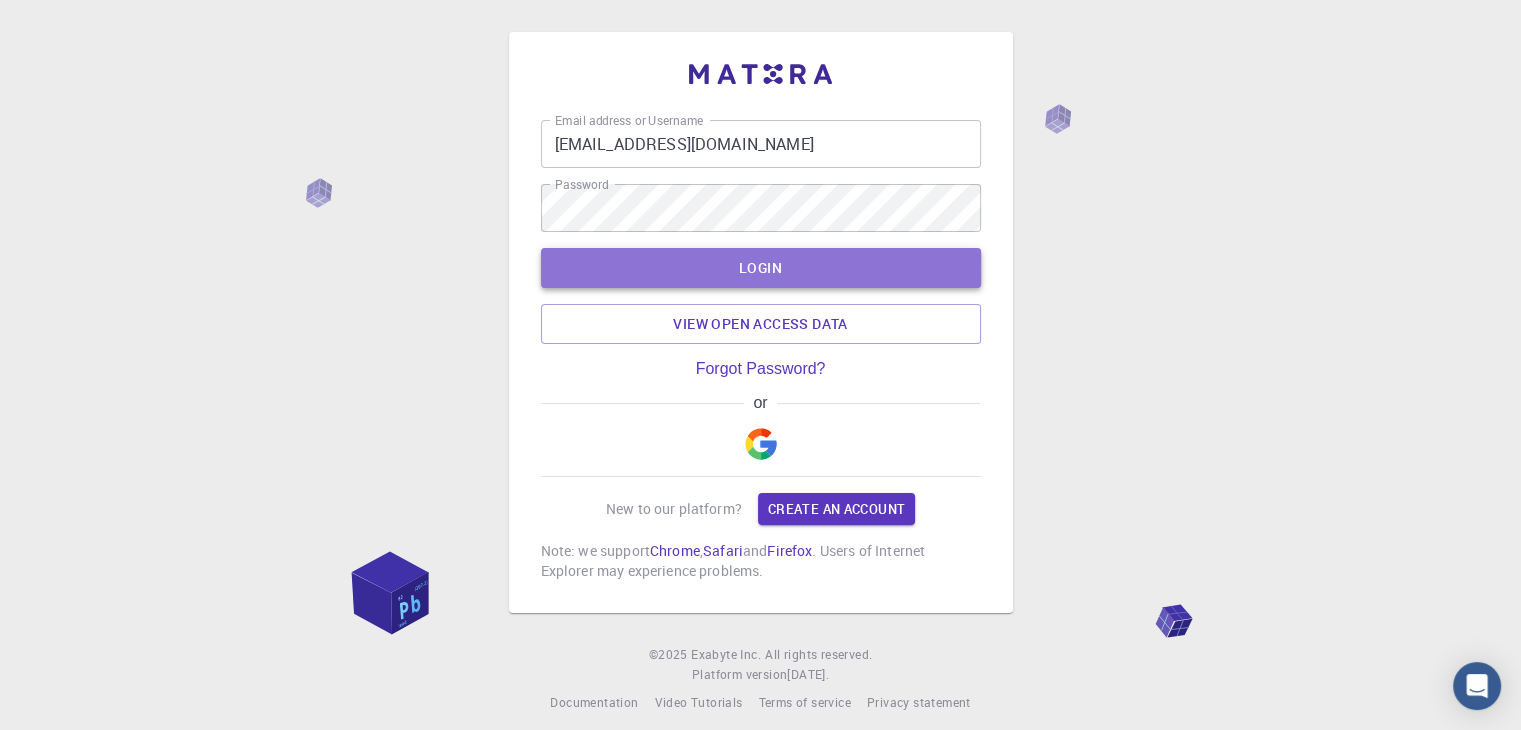 click on "LOGIN" at bounding box center [761, 268] 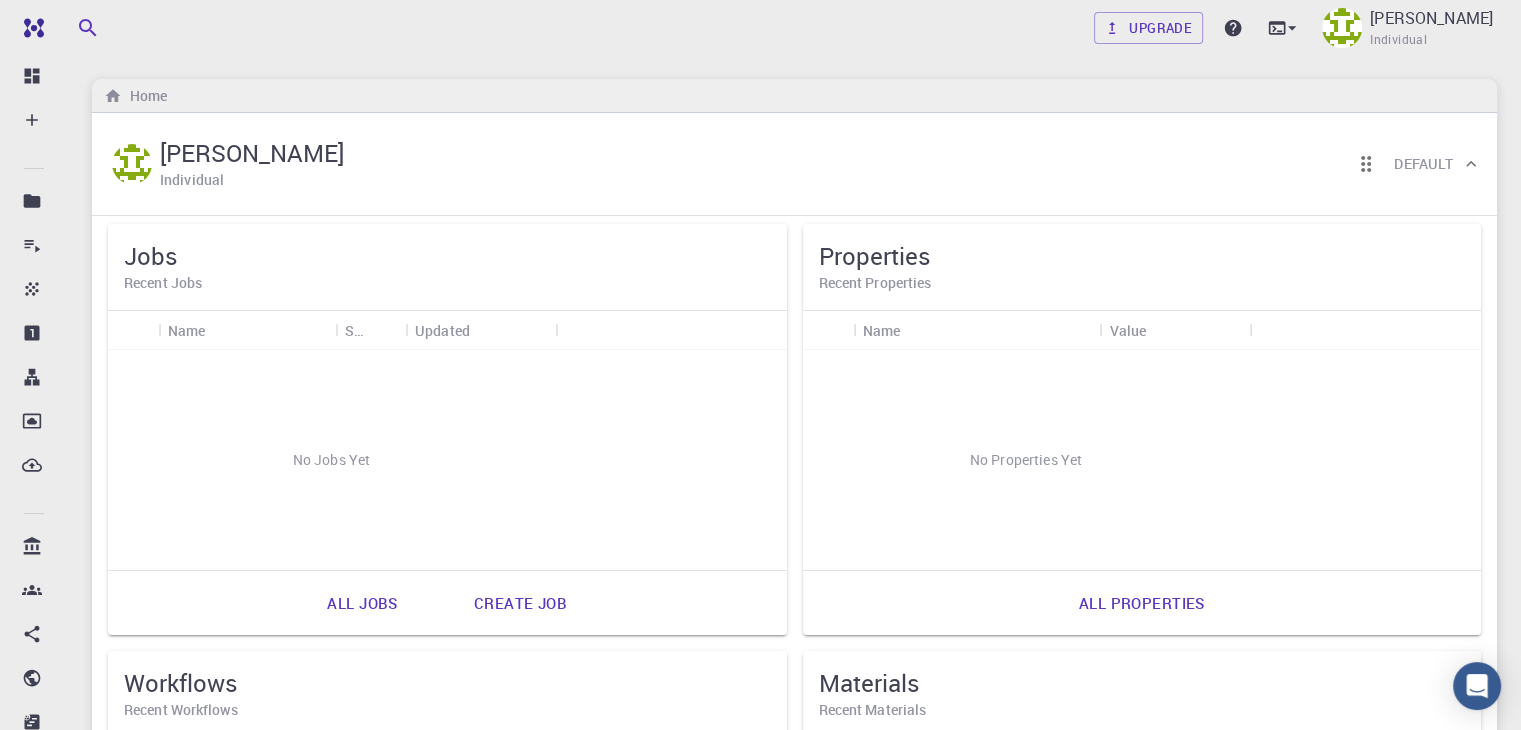 scroll, scrollTop: 0, scrollLeft: 0, axis: both 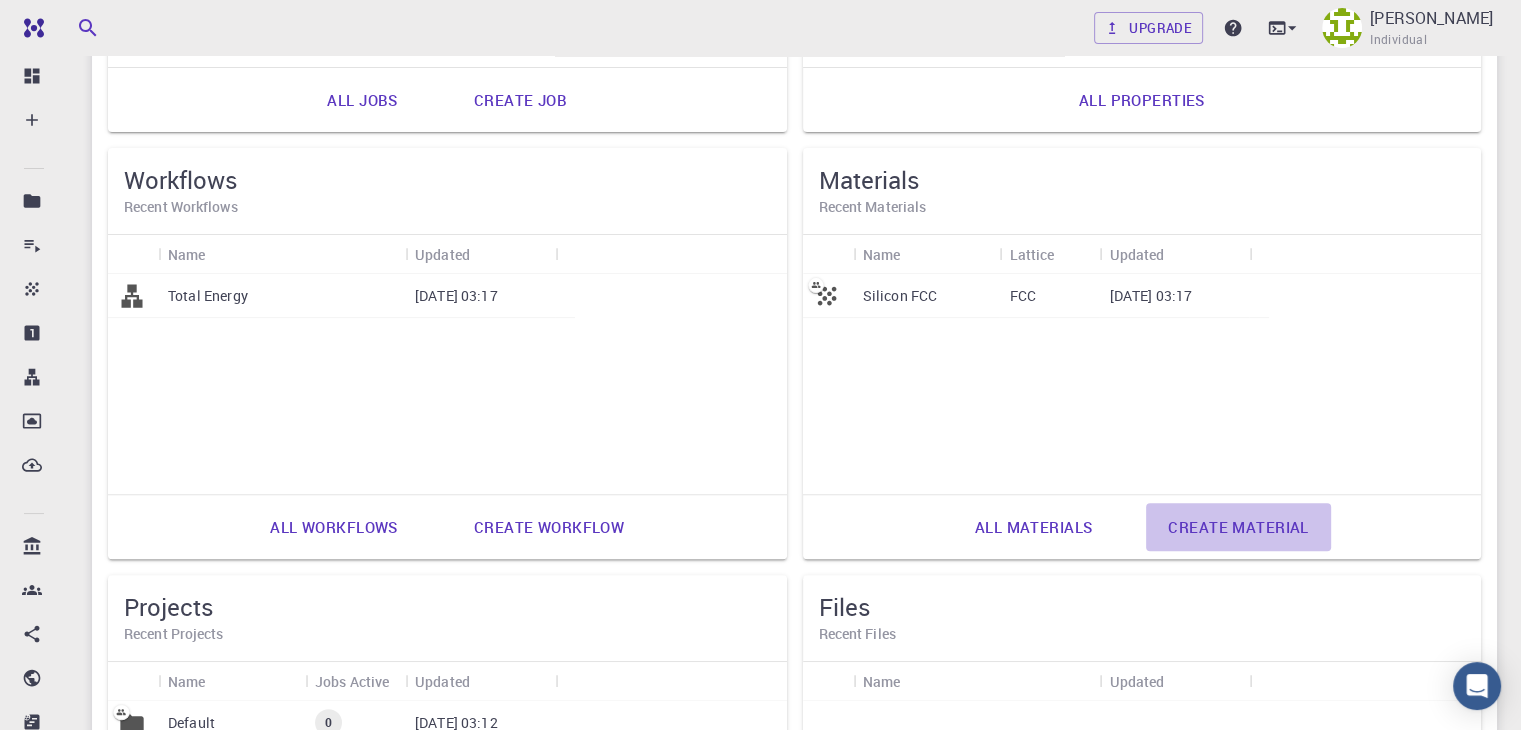 click on "Create material" at bounding box center (1238, 527) 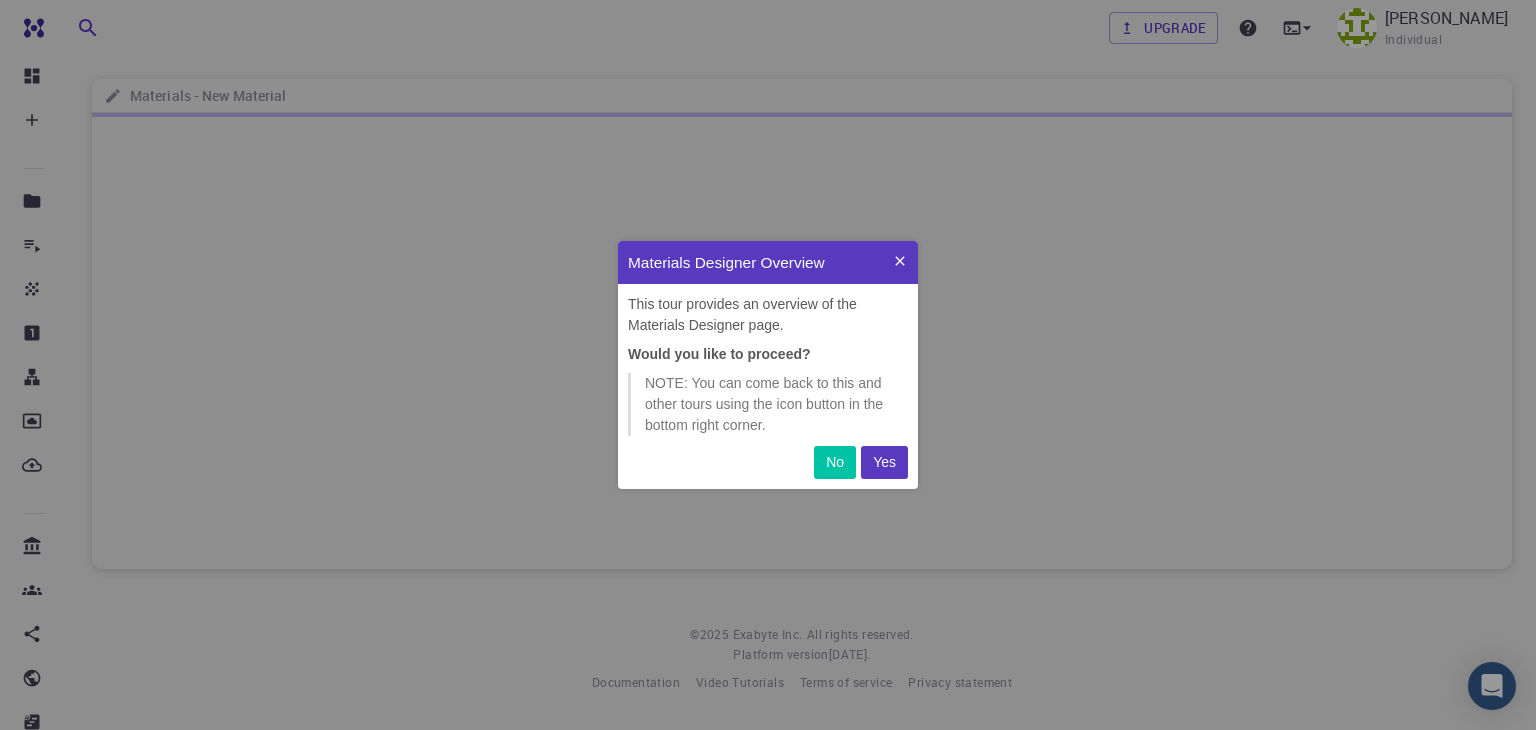 scroll, scrollTop: 0, scrollLeft: 0, axis: both 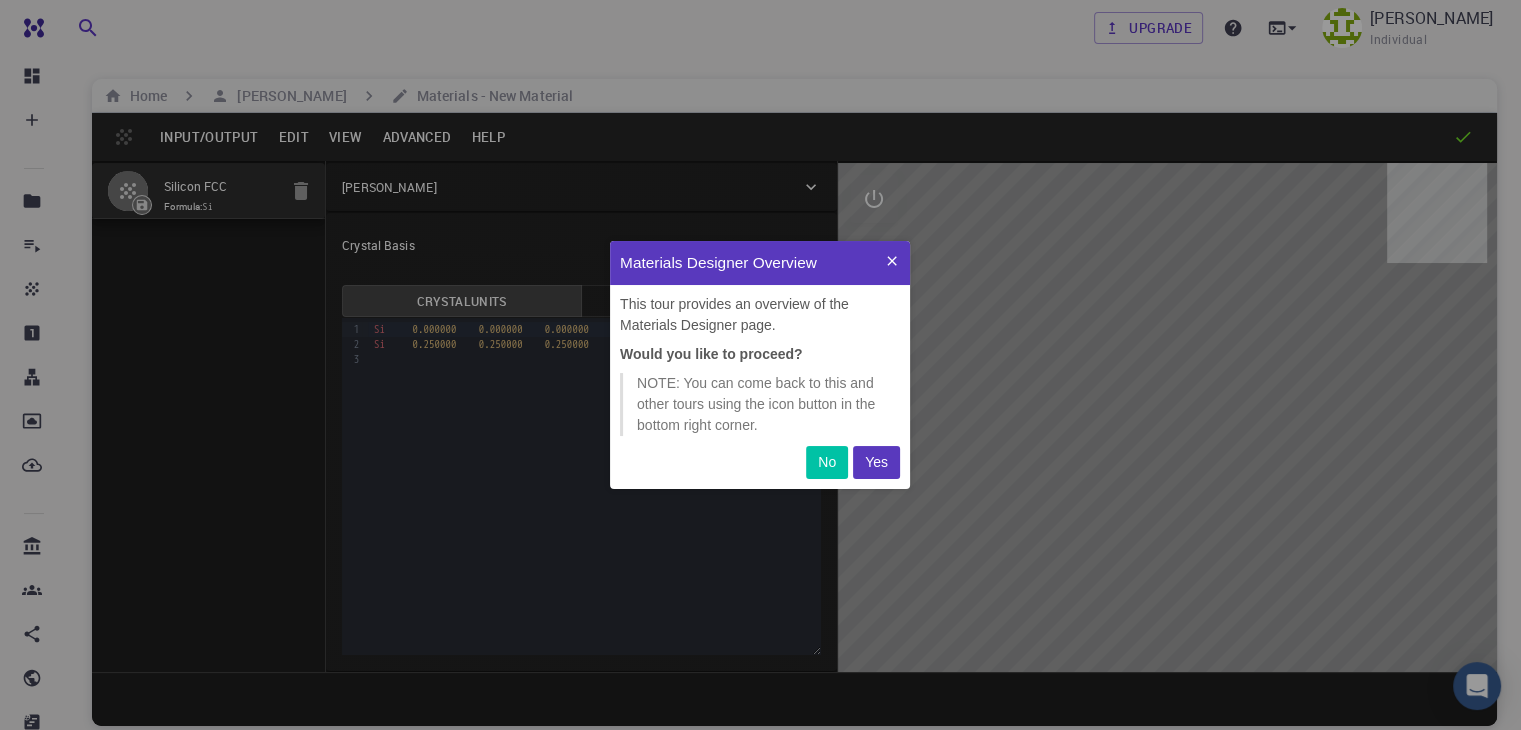 click on "Yes" at bounding box center (876, 462) 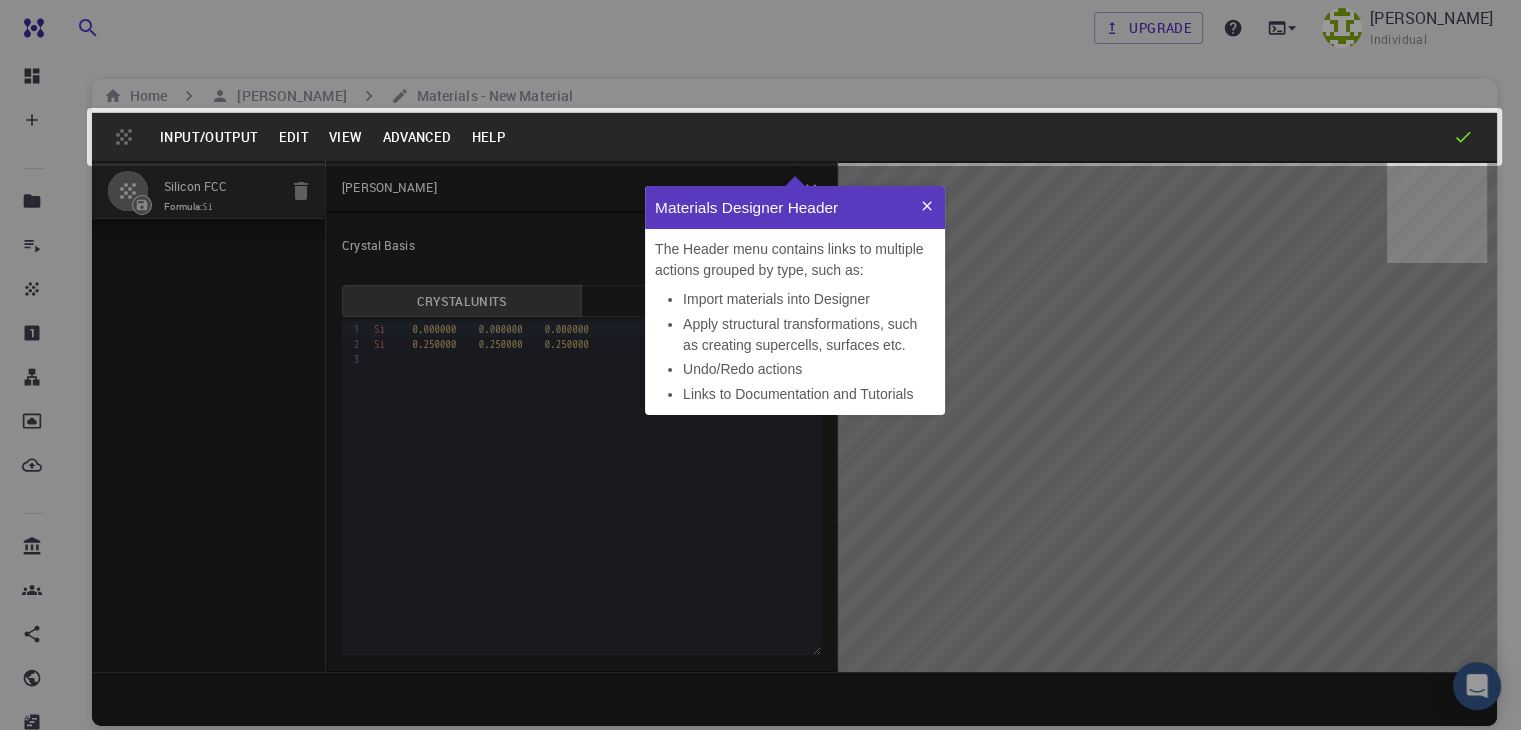 scroll, scrollTop: 0, scrollLeft: 0, axis: both 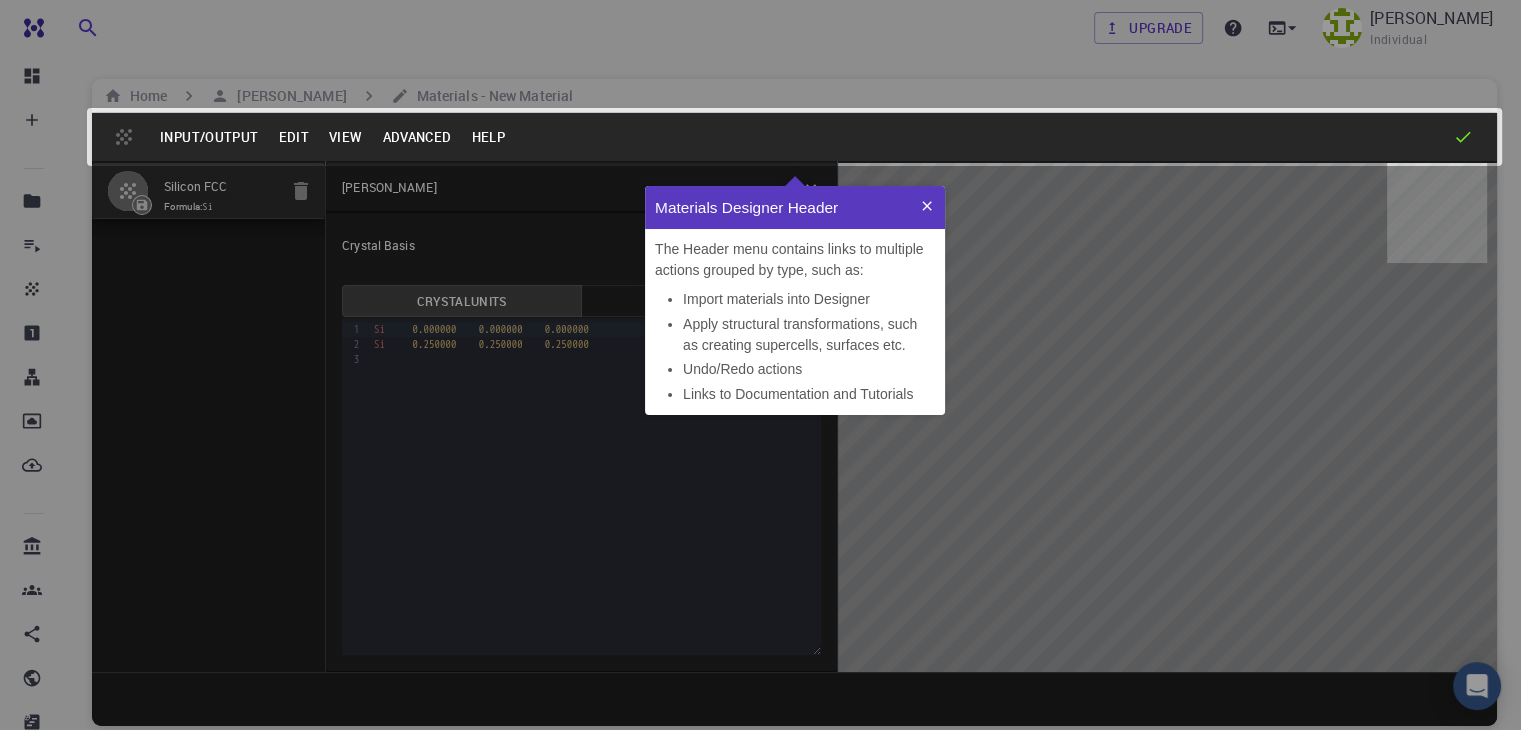 click 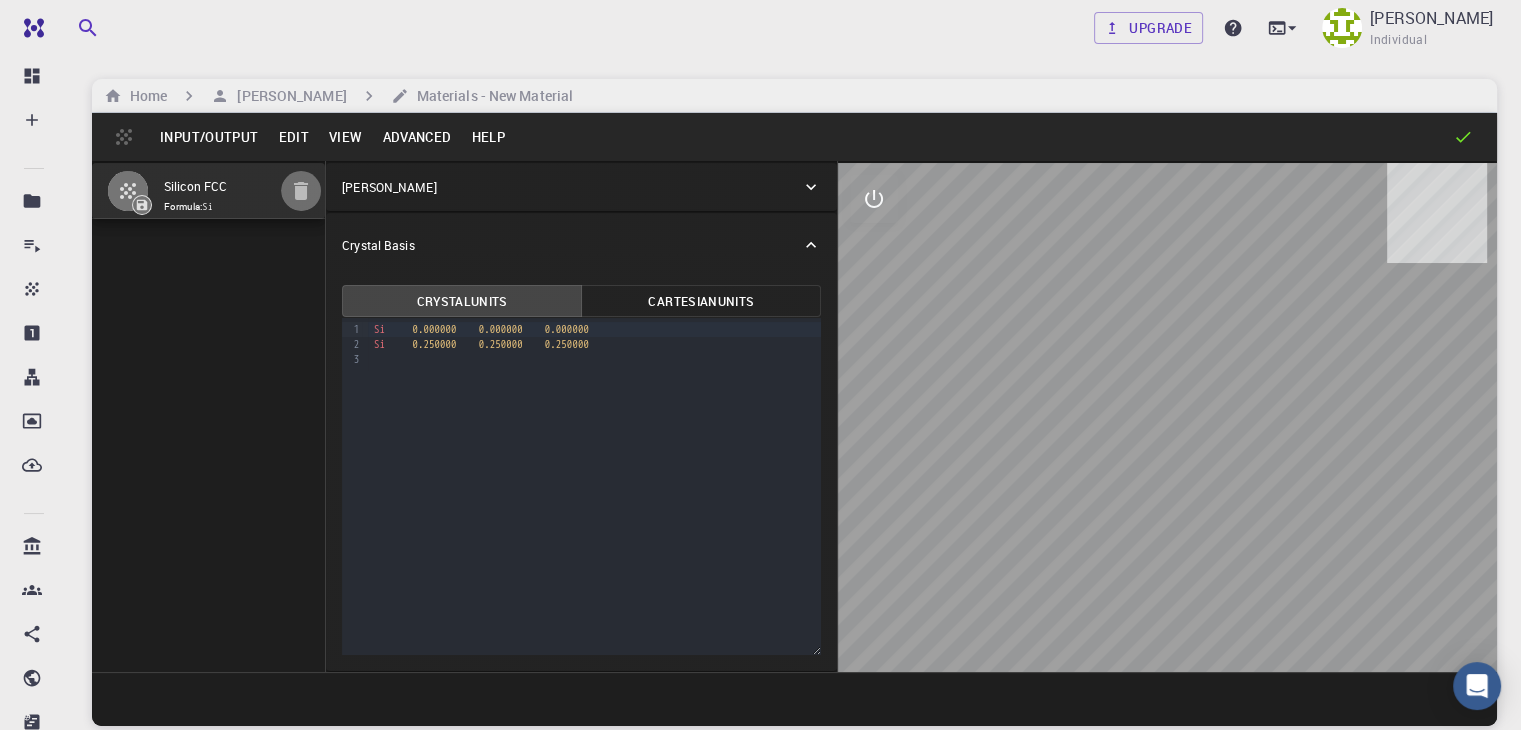 click 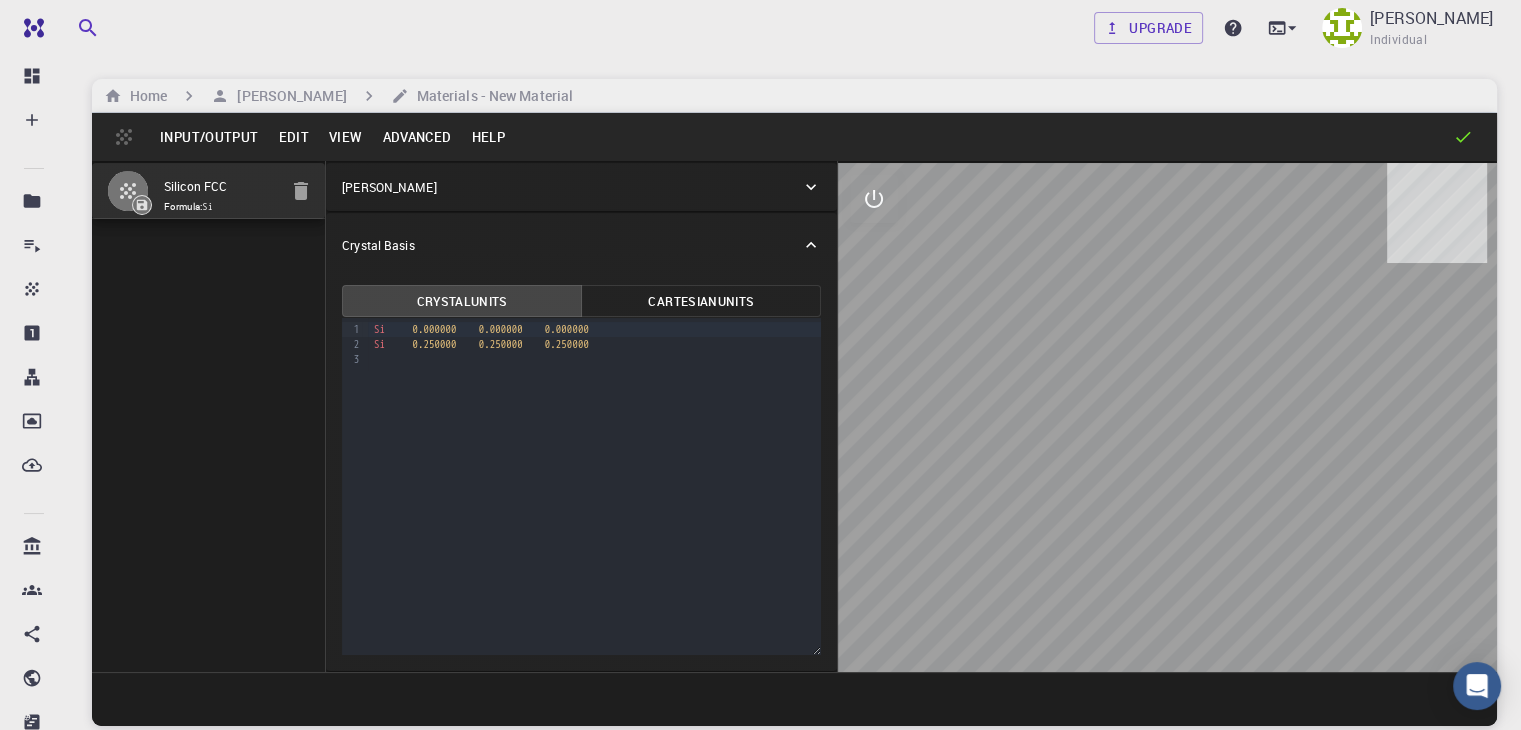 click on "Edit" at bounding box center [293, 137] 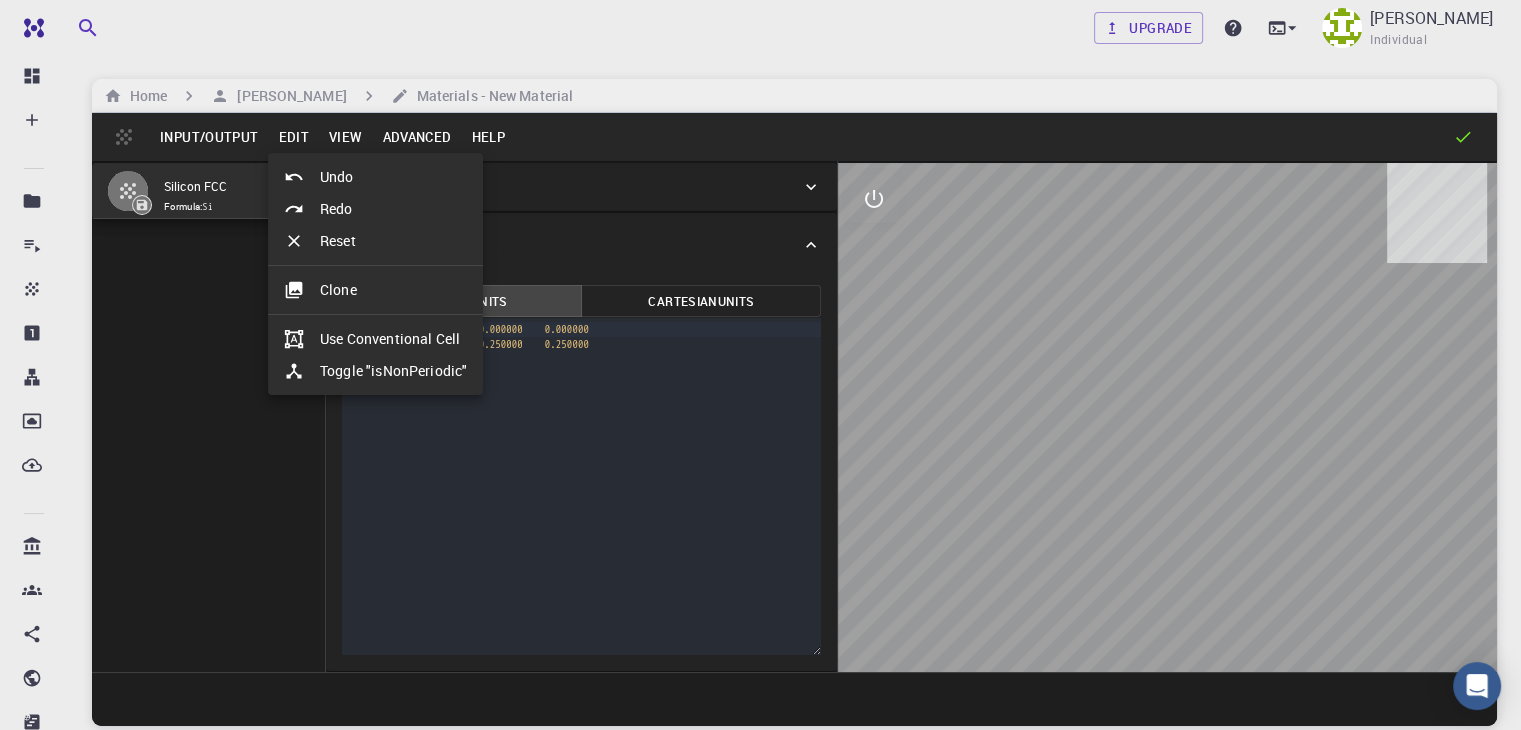click at bounding box center (760, 365) 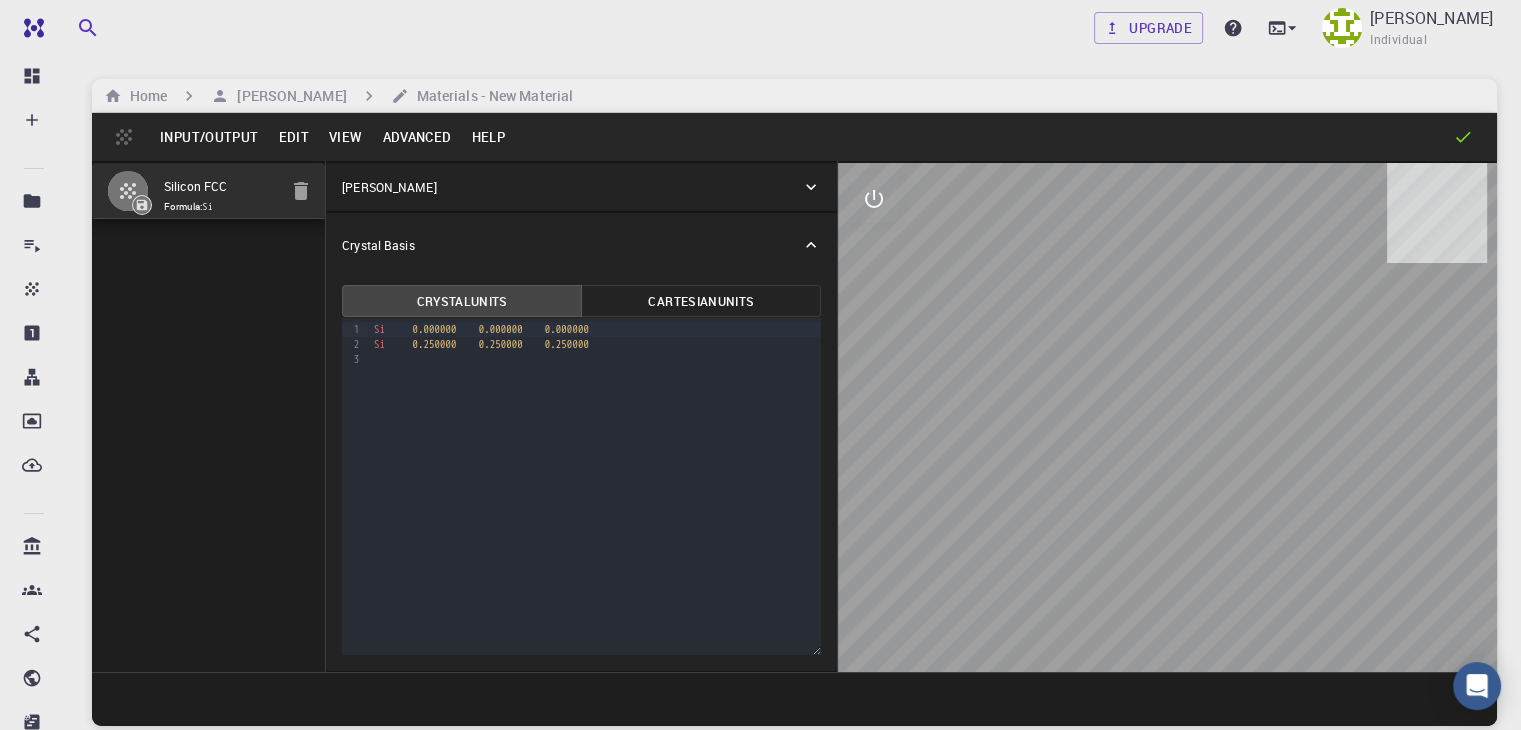 click on "[PERSON_NAME]" at bounding box center [581, 187] 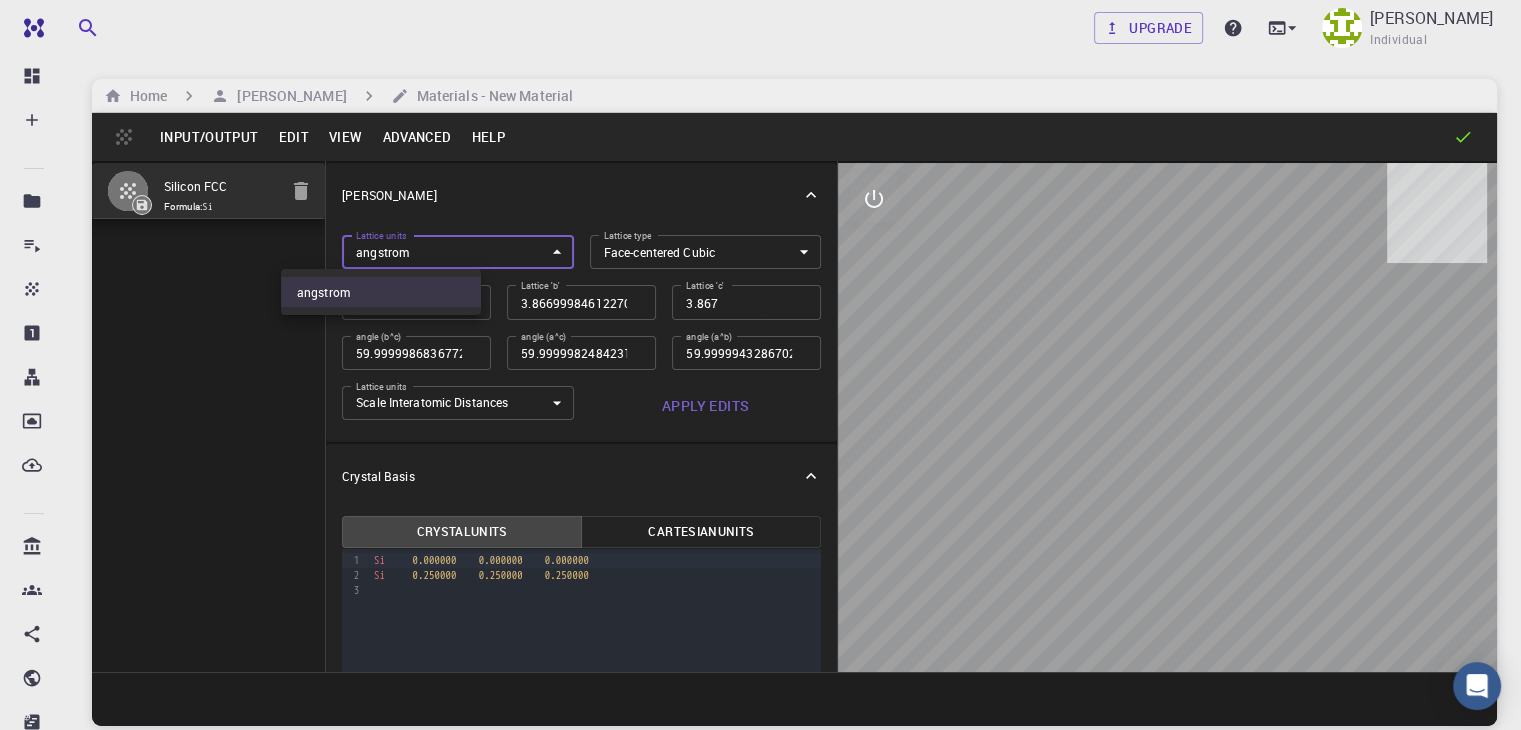 click on "Free Dashboard Create New Job New Material Create Material Upload File Import from Bank Import from 3rd Party New Workflow New Project Projects Jobs Materials Properties Workflows Dropbox External Uploads Bank Materials Workflows Accounts Shared with me Shared publicly Shared externally Documentation Contact Support Compute load: Low Upgrade [PERSON_NAME] Individual Home [PERSON_NAME] Materials - New Material Input/Output Edit View Advanced Help Silicon FCC Formula:  Si Crystal Lattice Lattice units angstrom angstrom Lattice units Lattice type Face-centered Cubic FCC Lattice type Lattice 'a' 3.8669997952417843 Lattice 'a' Lattice 'b' 3.8669998461227024 Lattice 'b' Lattice 'c' 3.867 Lattice 'c' angle (b^c) 59.9999986836772 angle (b^c) angle (a^c) 59.999998248423154 angle (a^c) angle (a^b) 59.99999432867027 angle (a^b) Lattice units Scale Interatomic Distances 0 Lattice units Apply Edits Crystal Basis Crystal  Units Cartesian  Units 9 1 2 3 › Si       0.000000      0.000000      0.000000   Si" at bounding box center (760, 441) 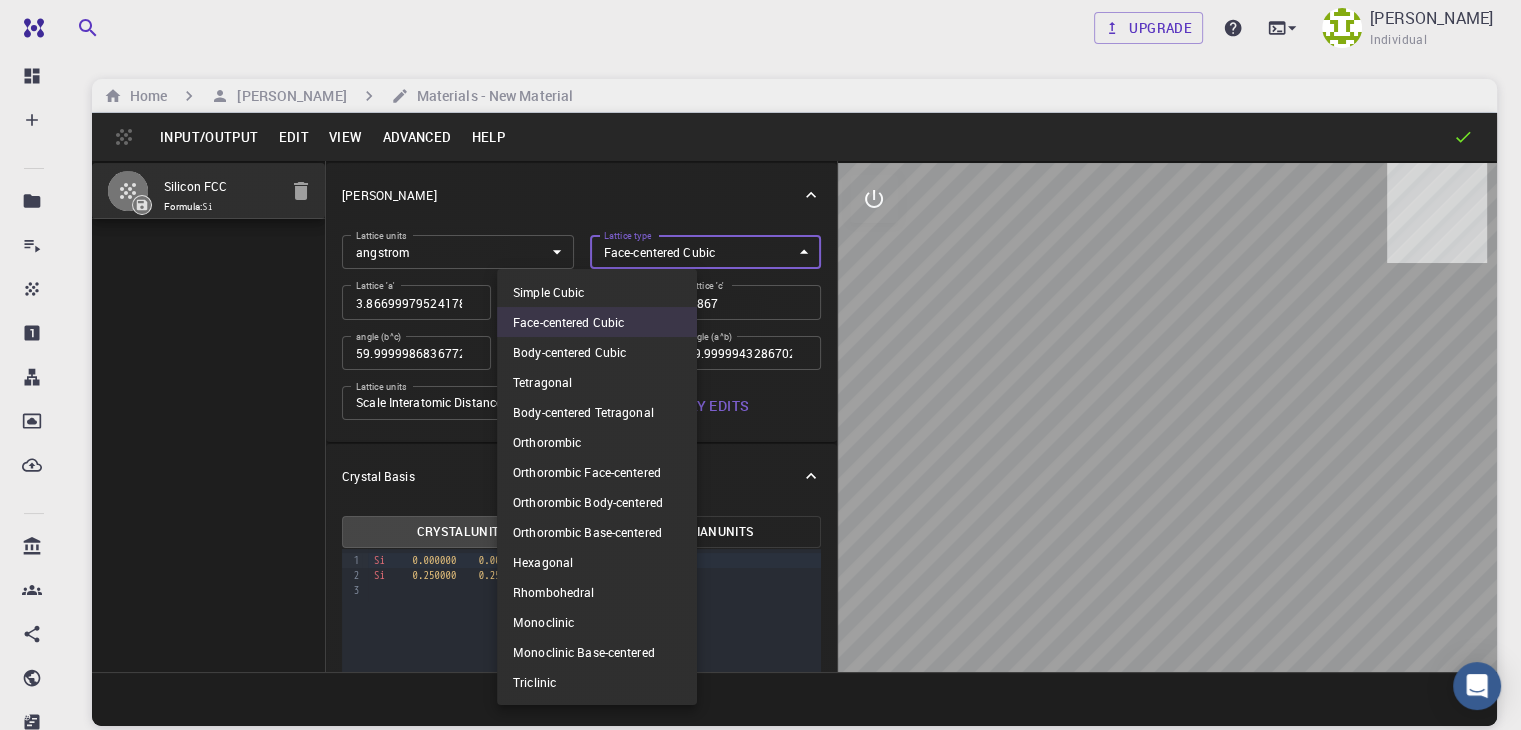 click on "Free Dashboard Create New Job New Material Create Material Upload File Import from Bank Import from 3rd Party New Workflow New Project Projects Jobs Materials Properties Workflows Dropbox External Uploads Bank Materials Workflows Accounts Shared with me Shared publicly Shared externally Documentation Contact Support Compute load: Low Upgrade [PERSON_NAME] Individual Home [PERSON_NAME] Materials - New Material Input/Output Edit View Advanced Help Silicon FCC Formula:  Si Crystal Lattice Lattice units angstrom angstrom Lattice units Lattice type Face-centered Cubic FCC Lattice type Lattice 'a' 3.8669997952417843 Lattice 'a' Lattice 'b' 3.8669998461227024 Lattice 'b' Lattice 'c' 3.867 Lattice 'c' angle (b^c) 59.9999986836772 angle (b^c) angle (a^c) 59.999998248423154 angle (a^c) angle (a^b) 59.99999432867027 angle (a^b) Lattice units Scale Interatomic Distances 0 Lattice units Apply Edits Crystal Basis Crystal  Units Cartesian  Units 9 1 2 3 › Si       0.000000      0.000000      0.000000   Si" at bounding box center (760, 441) 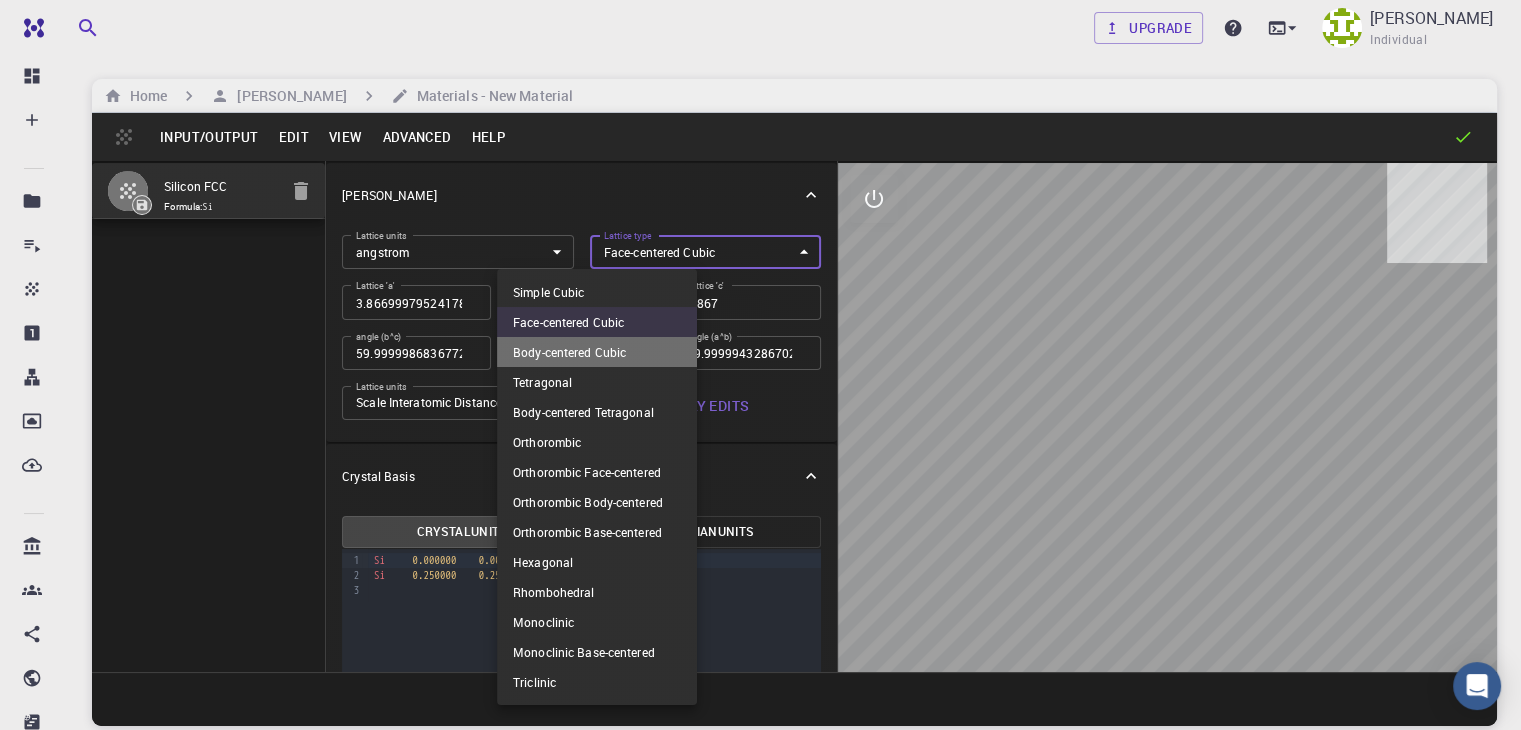 click on "Body-centered Cubic" at bounding box center (597, 352) 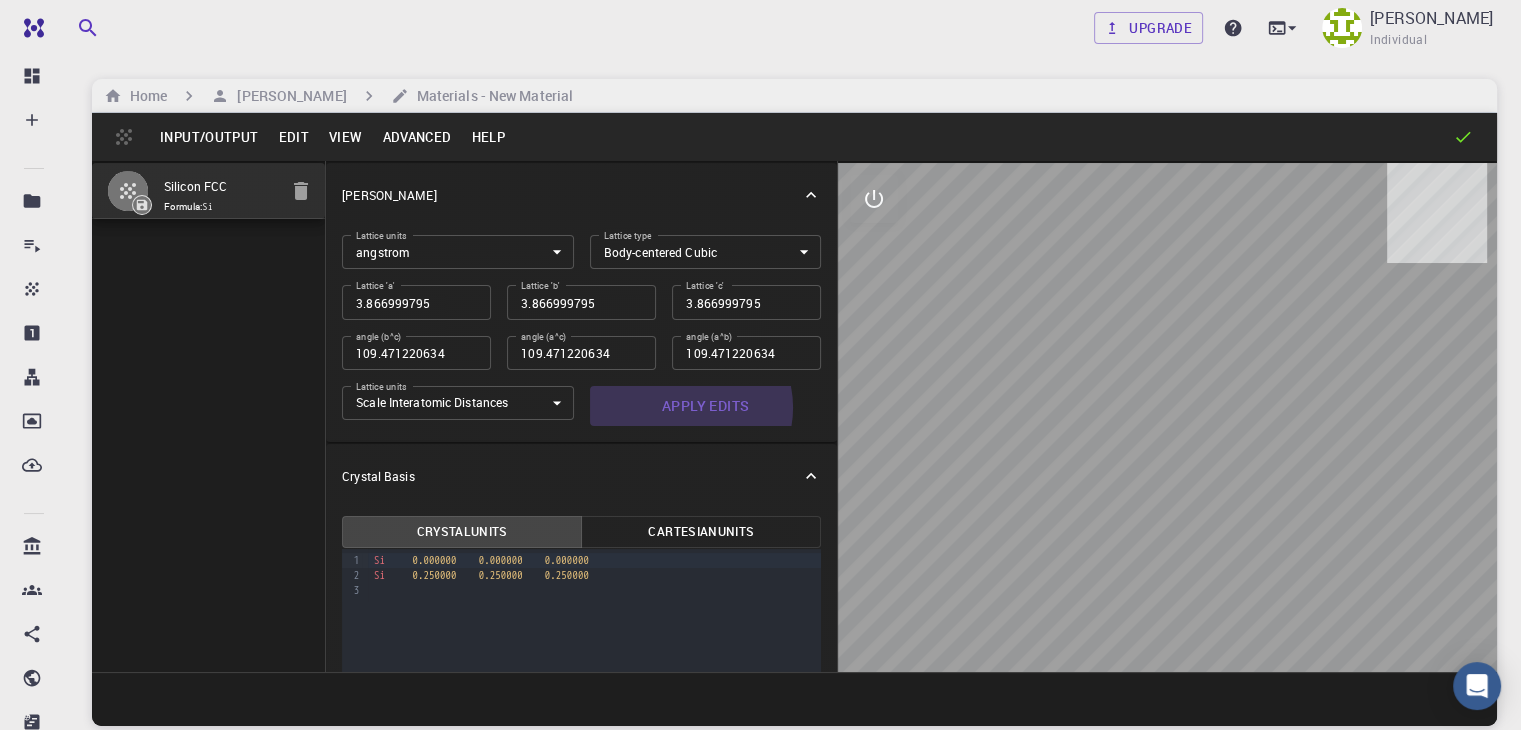 click on "Apply Edits" at bounding box center (706, 406) 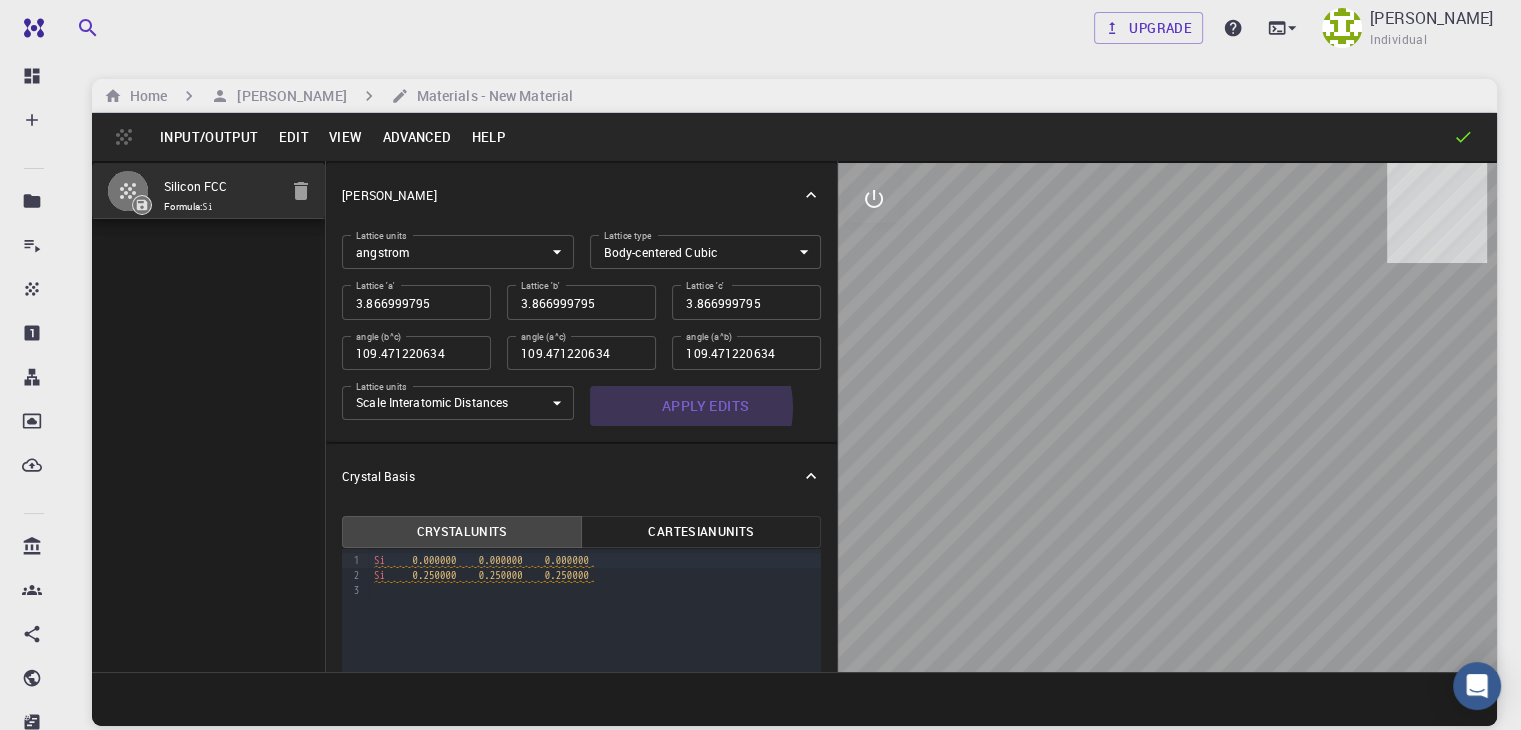click on "Apply Edits" at bounding box center [706, 406] 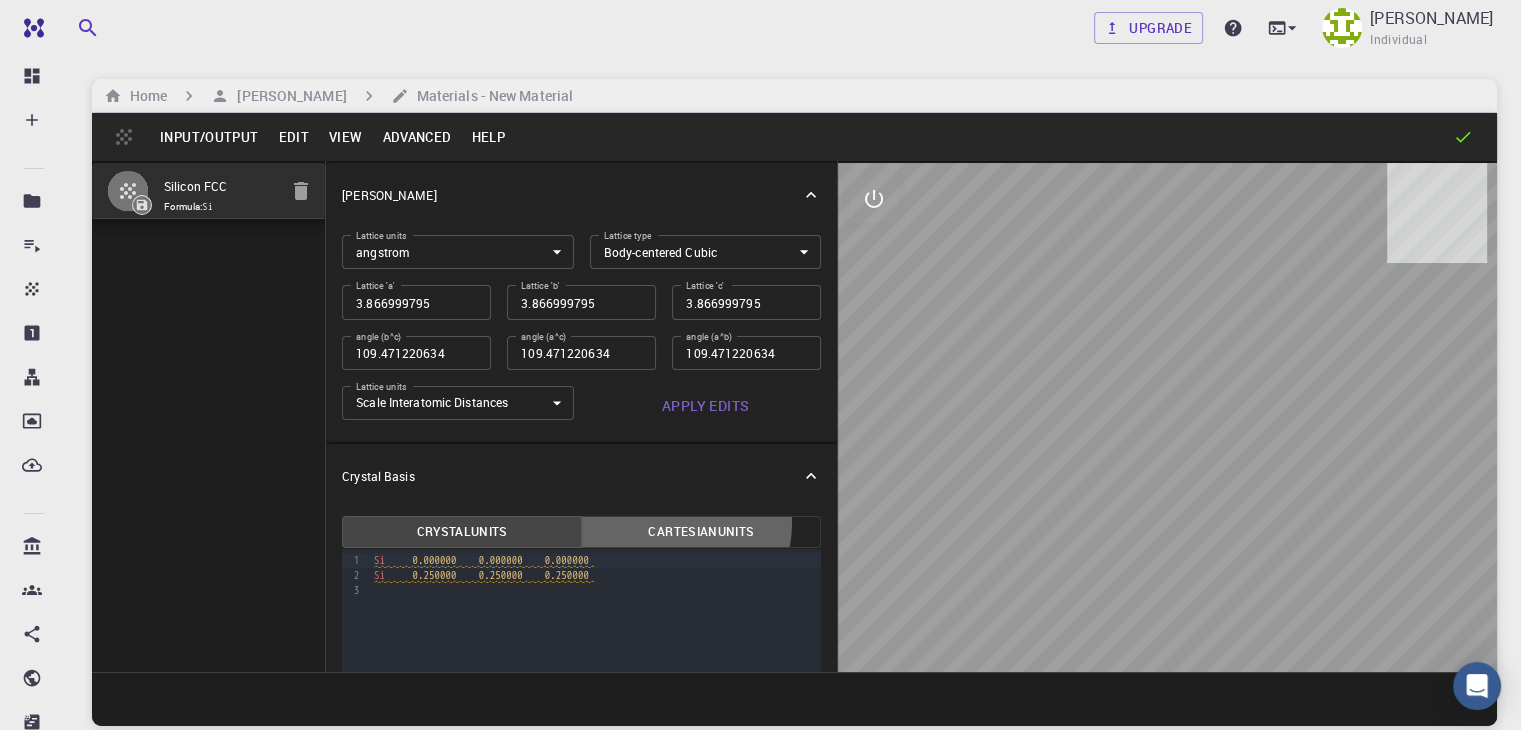 click on "Cartesian  Units" at bounding box center [701, 532] 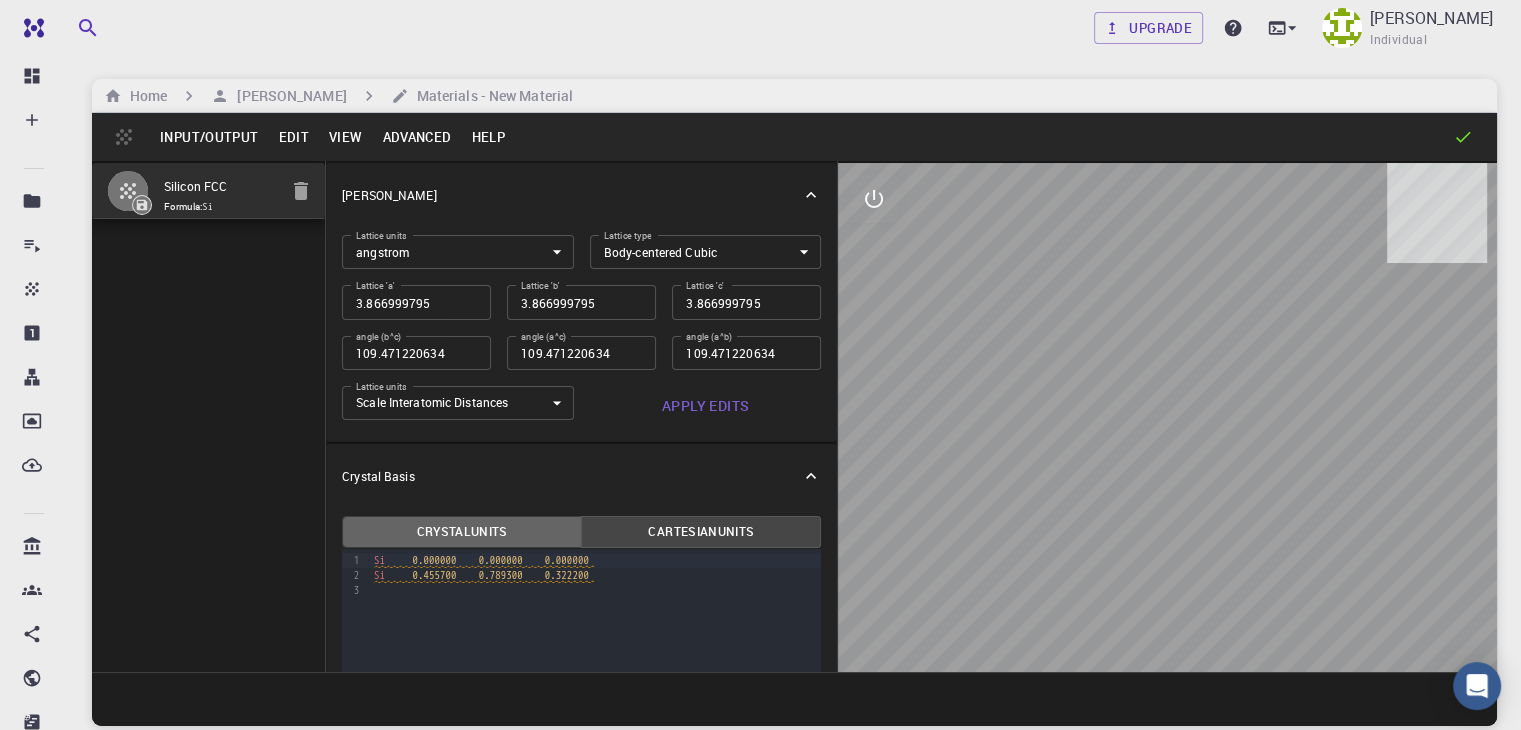 click on "Crystal  Units" at bounding box center (462, 532) 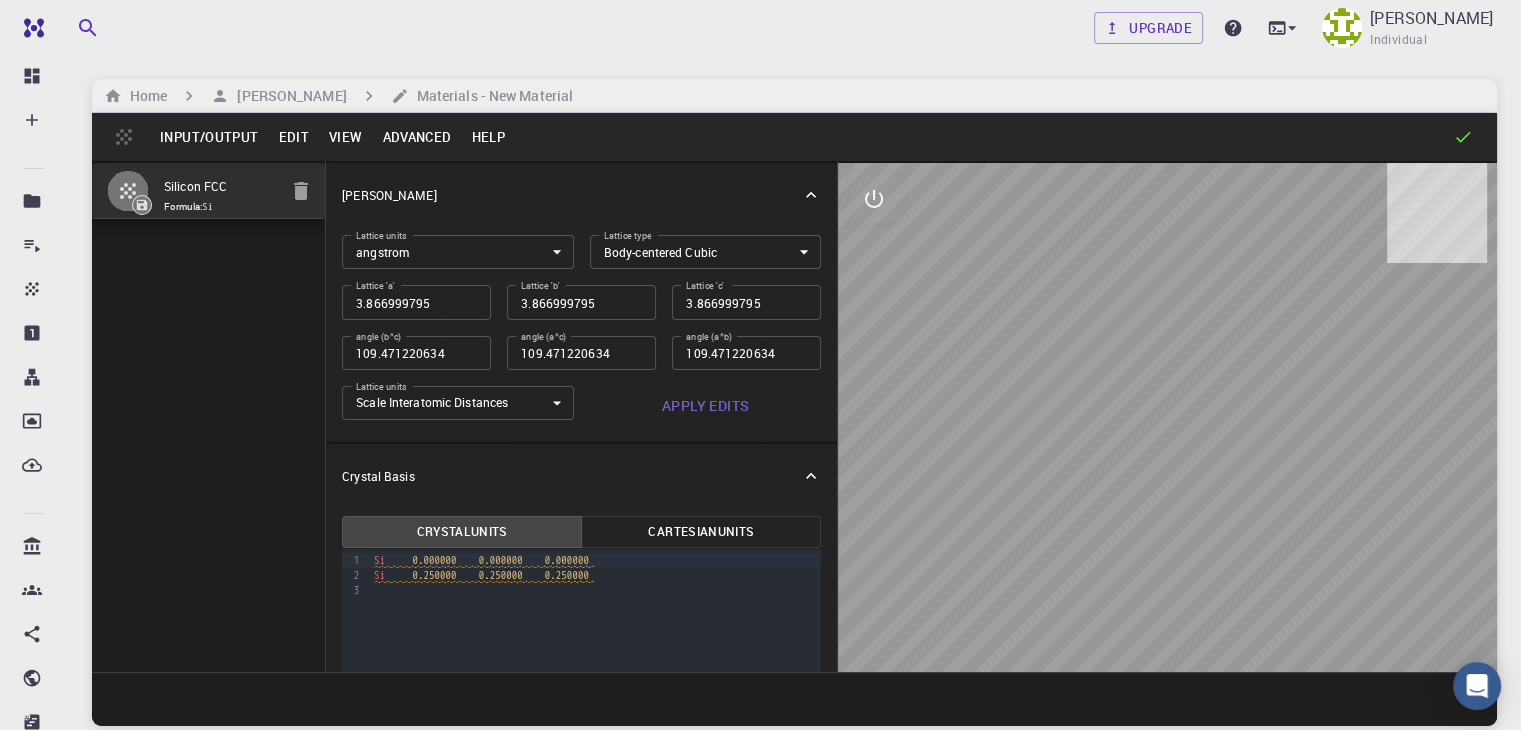 click on "Crystal Basis" at bounding box center [378, 476] 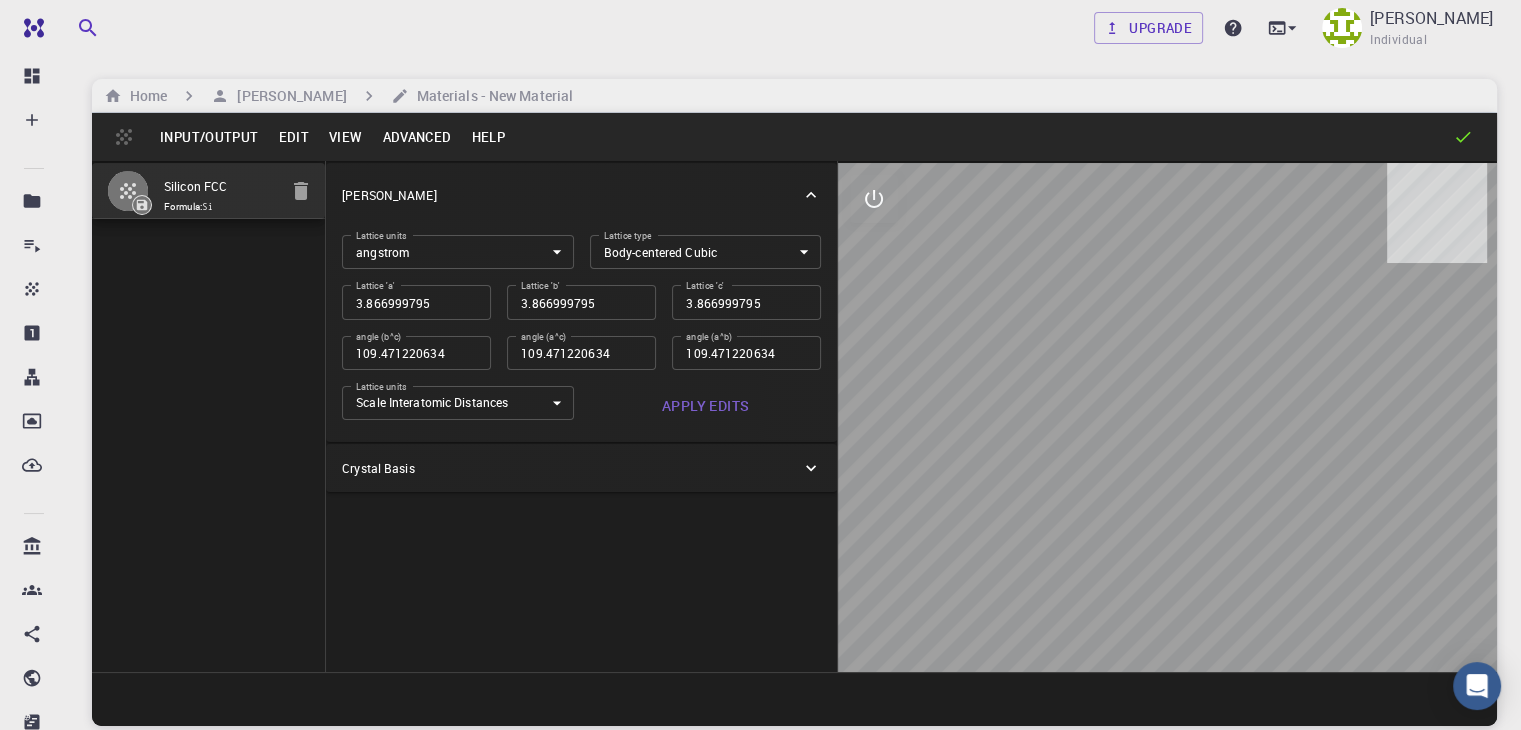 click on "View" at bounding box center [346, 137] 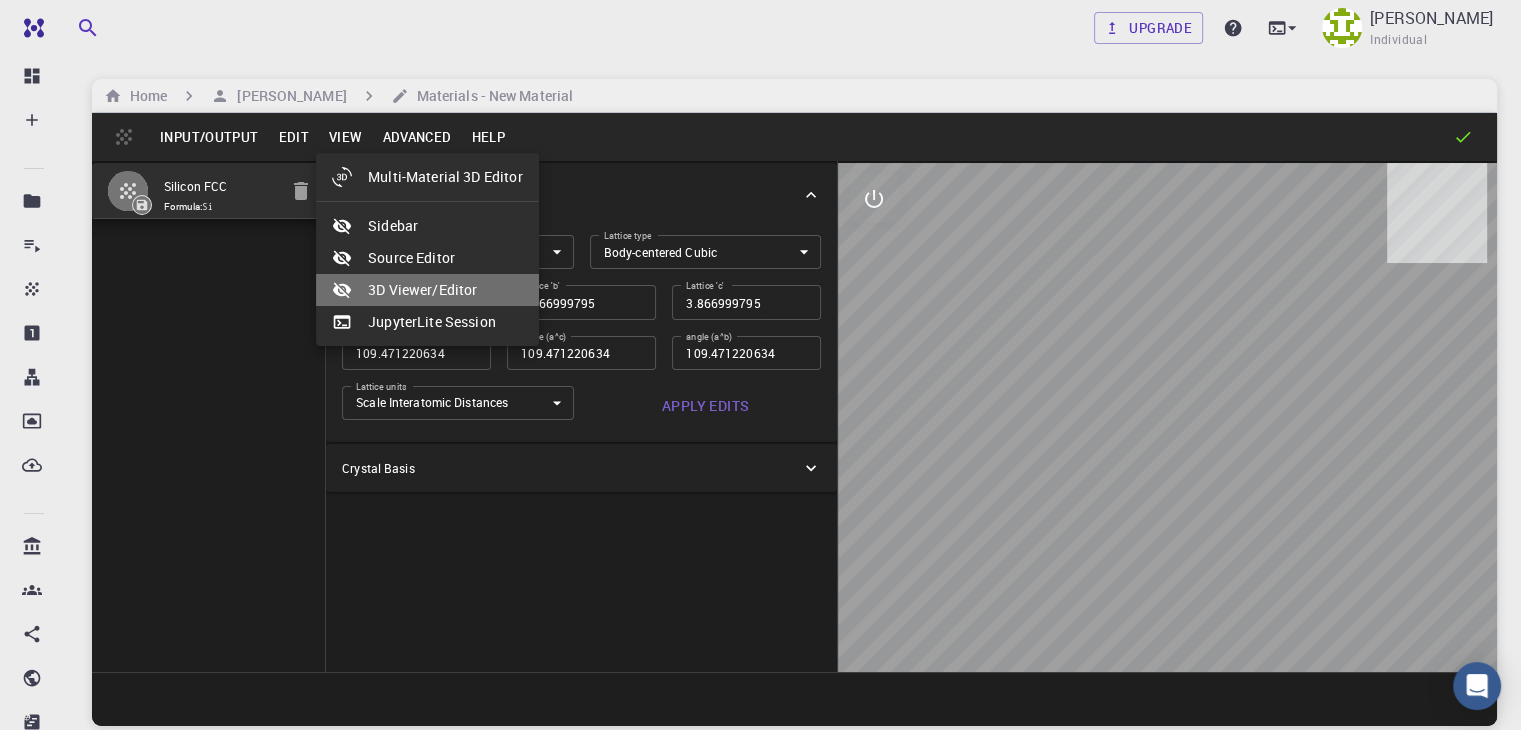 click on "3D Viewer/Editor" at bounding box center (427, 290) 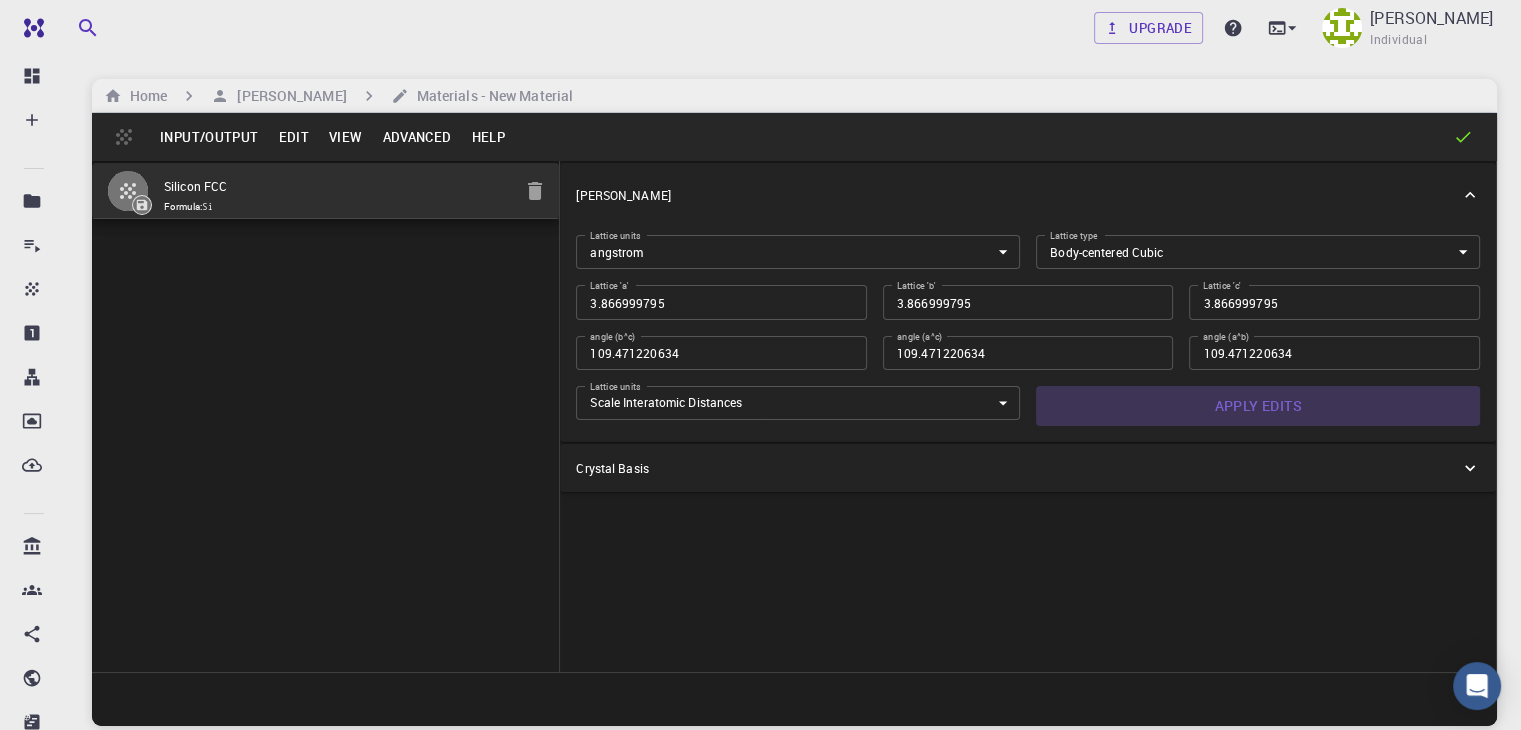 click on "Apply Edits" at bounding box center (1258, 406) 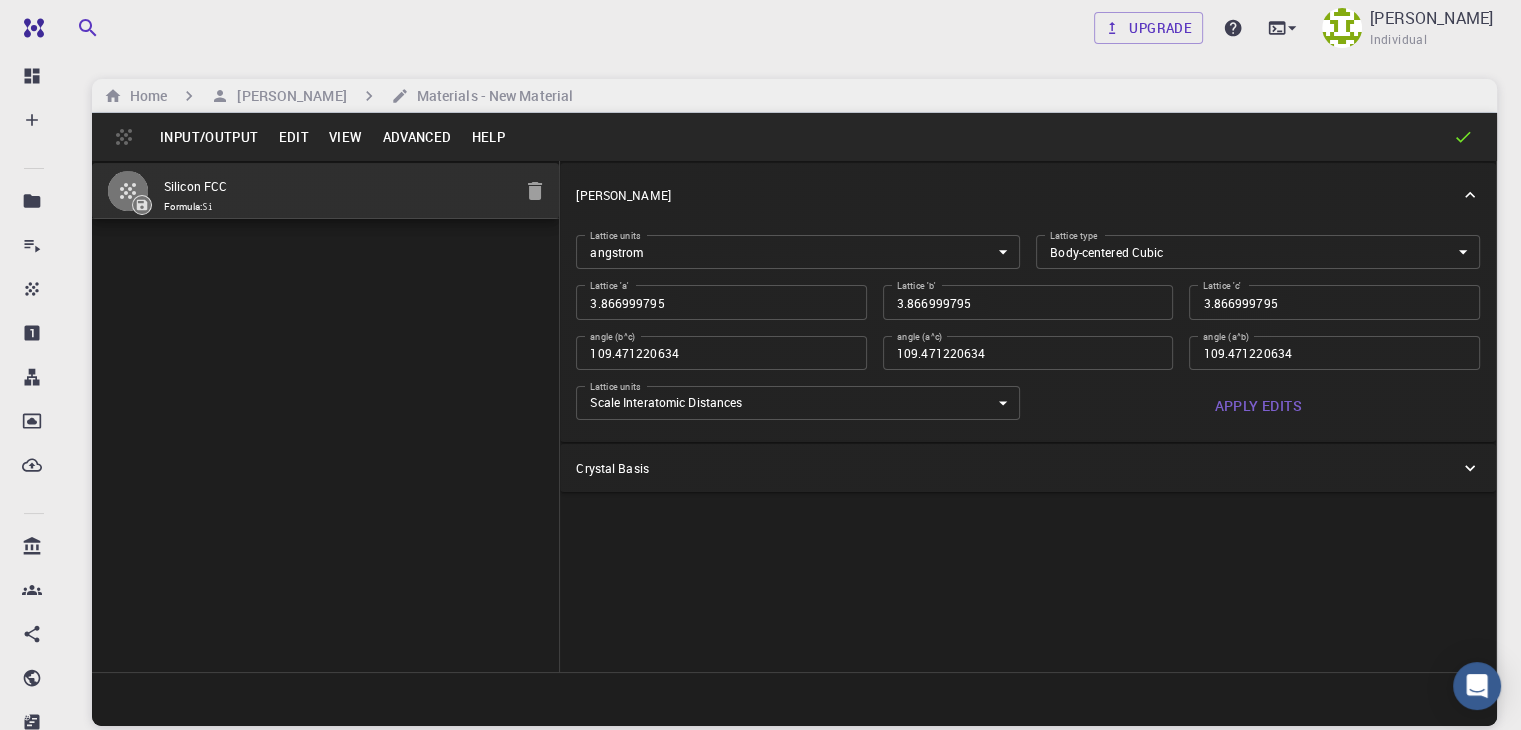 click on "Advanced" at bounding box center [416, 137] 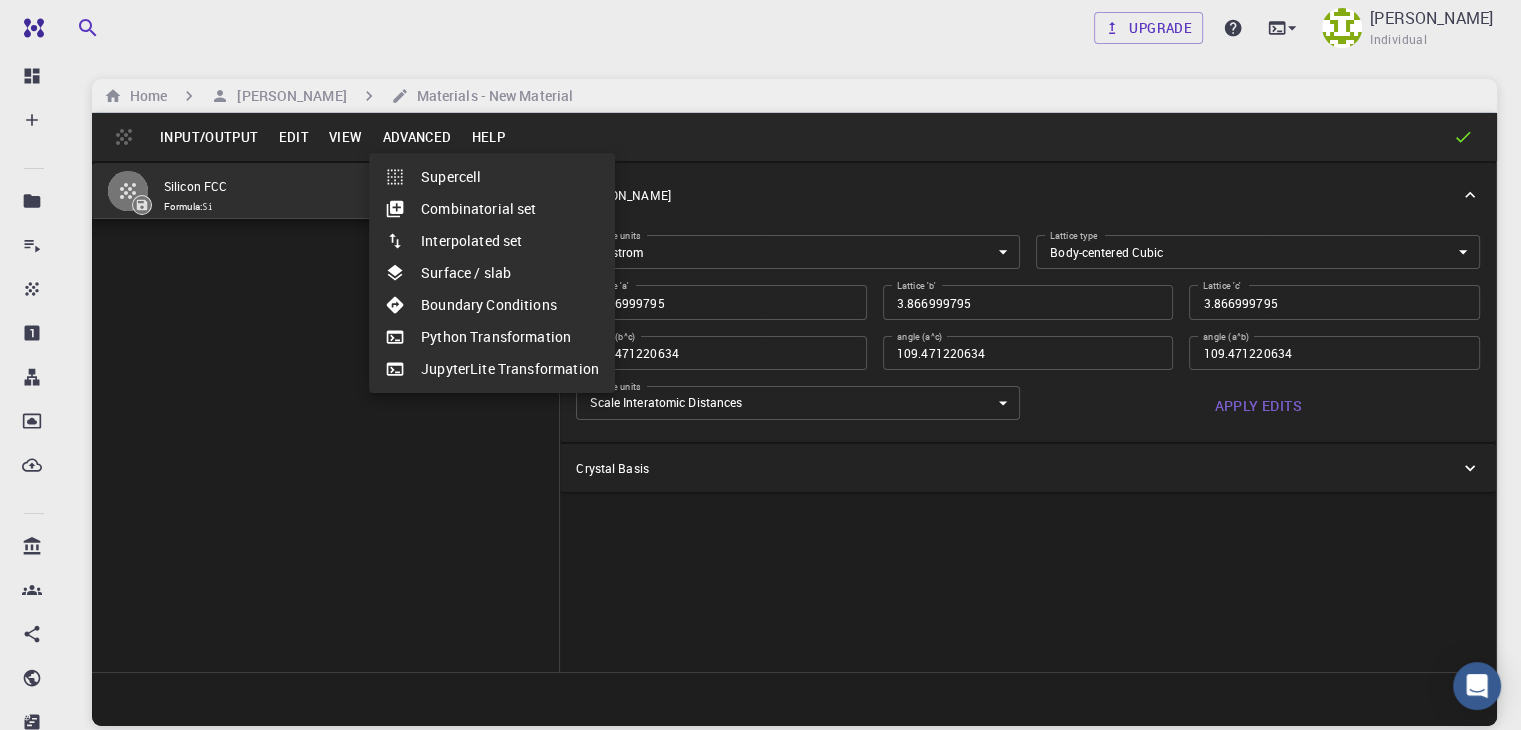 click at bounding box center (403, 177) 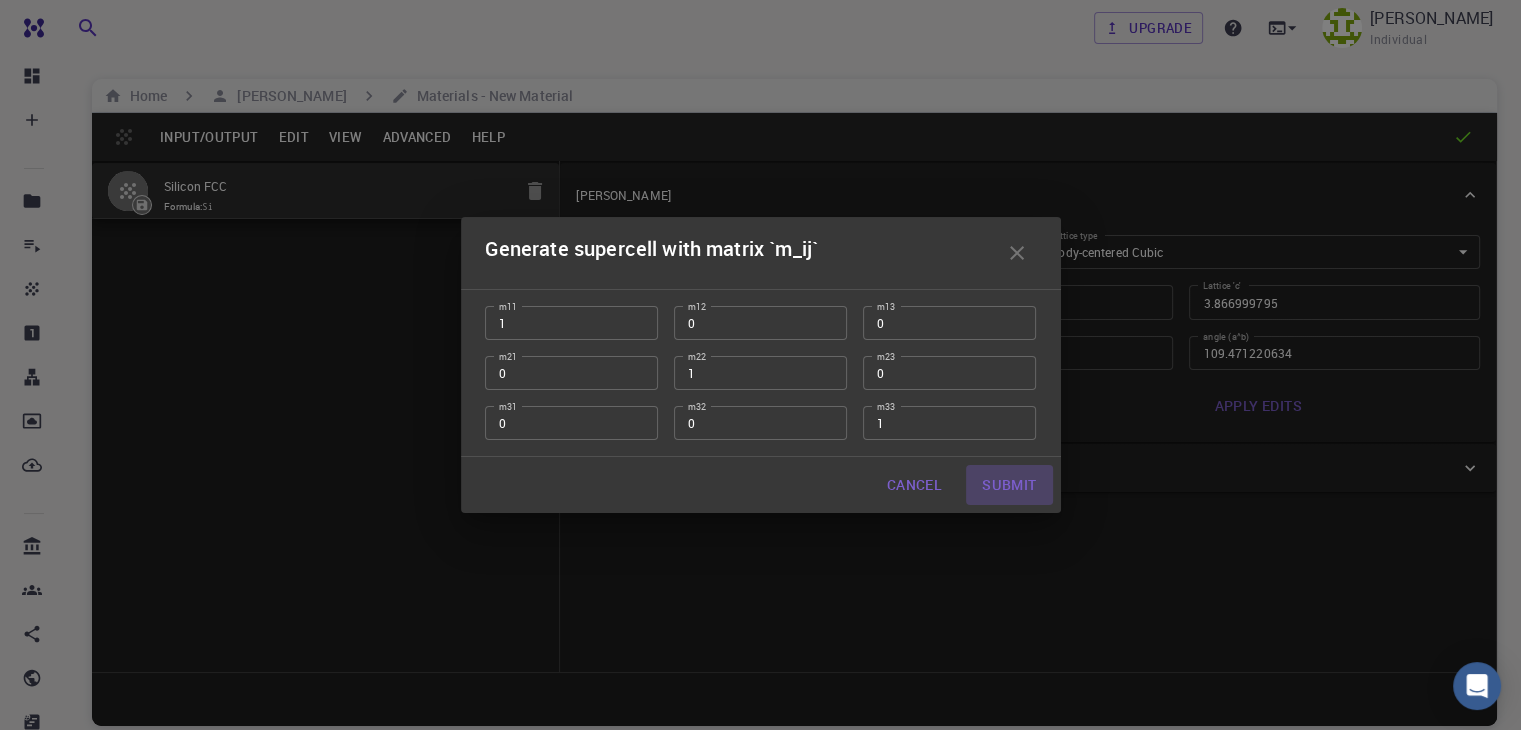 click on "Submit" at bounding box center [1009, 485] 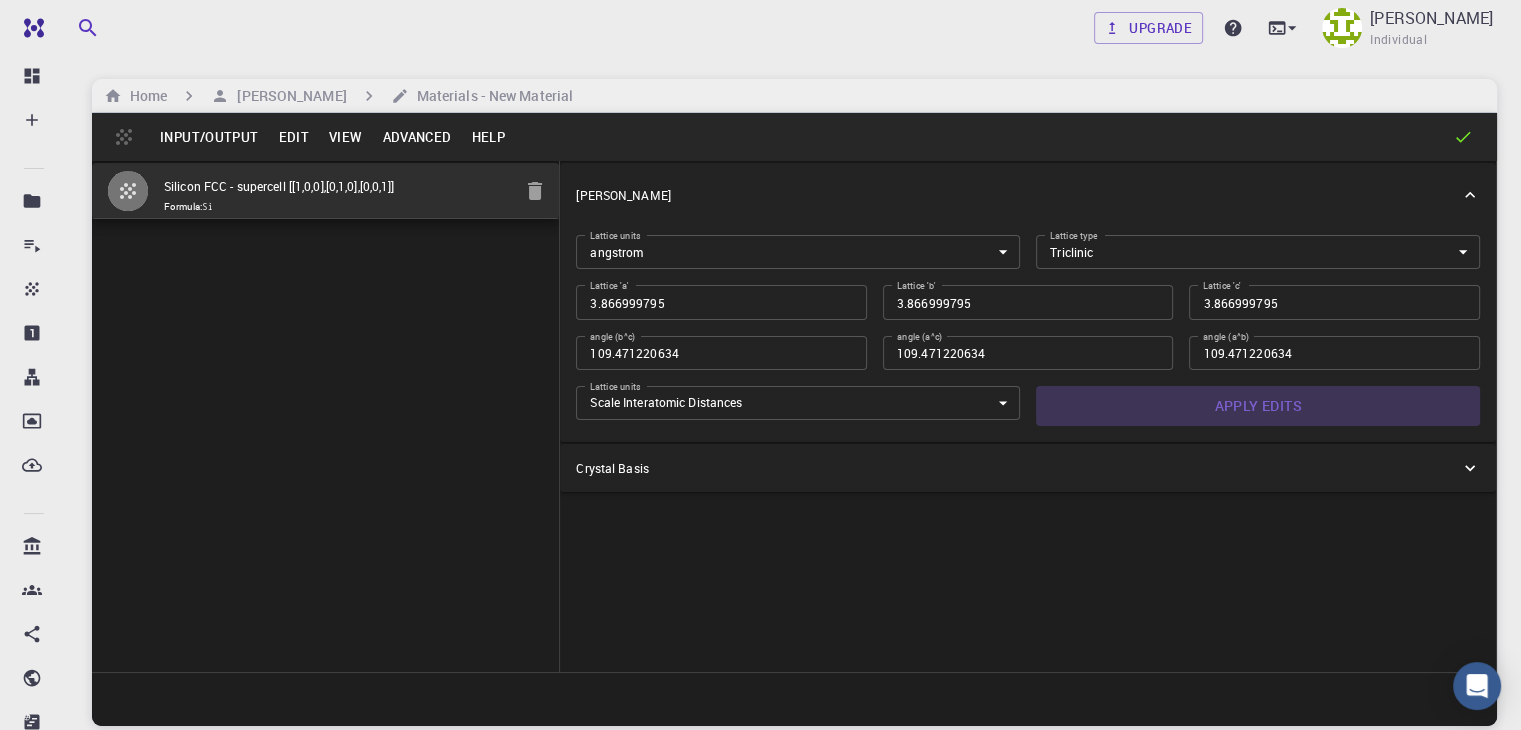 click on "Apply Edits" at bounding box center [1258, 406] 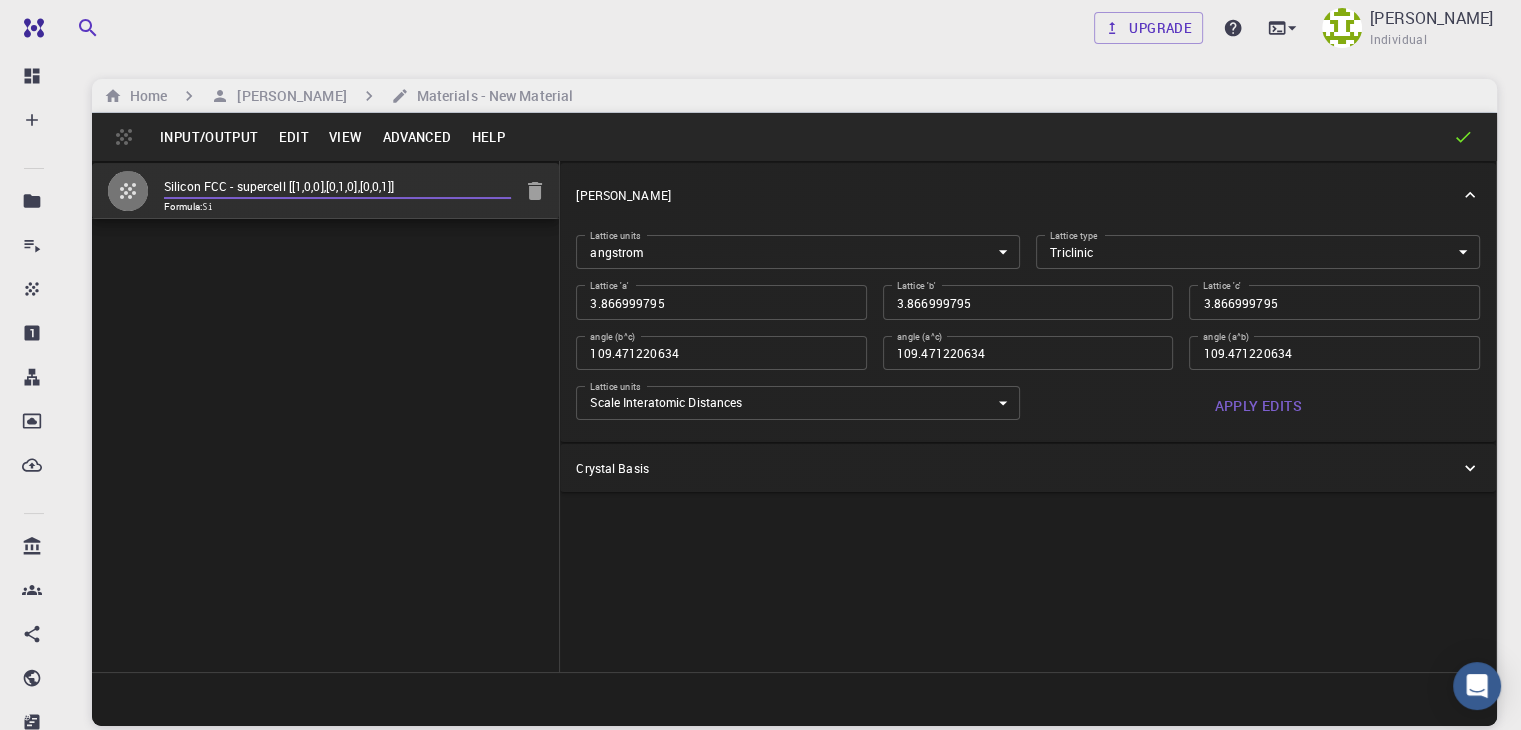 click on "Silicon FCC - supercell [[1,0,0],[0,1,0],[0,0,1]]" at bounding box center (337, 187) 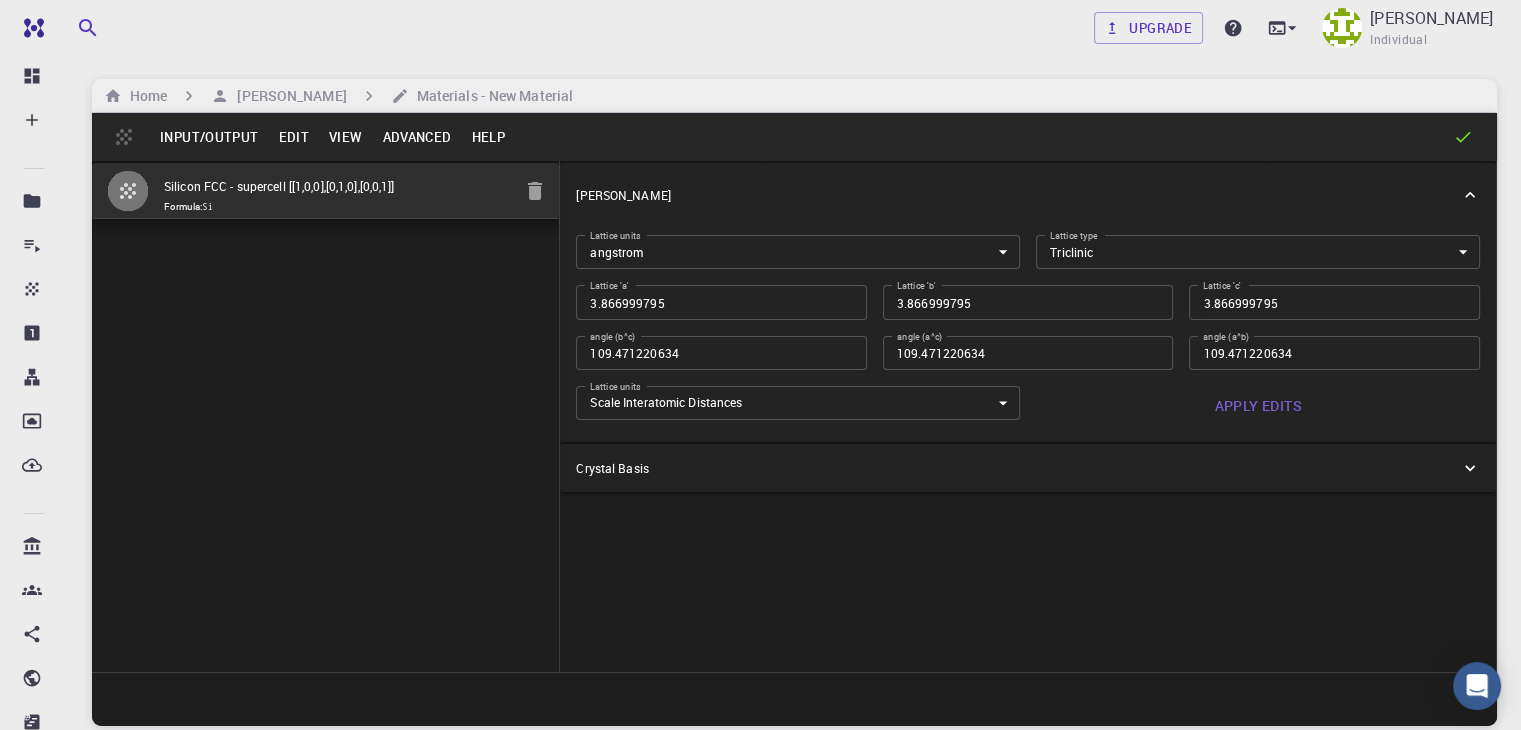 click on "Help" at bounding box center [488, 137] 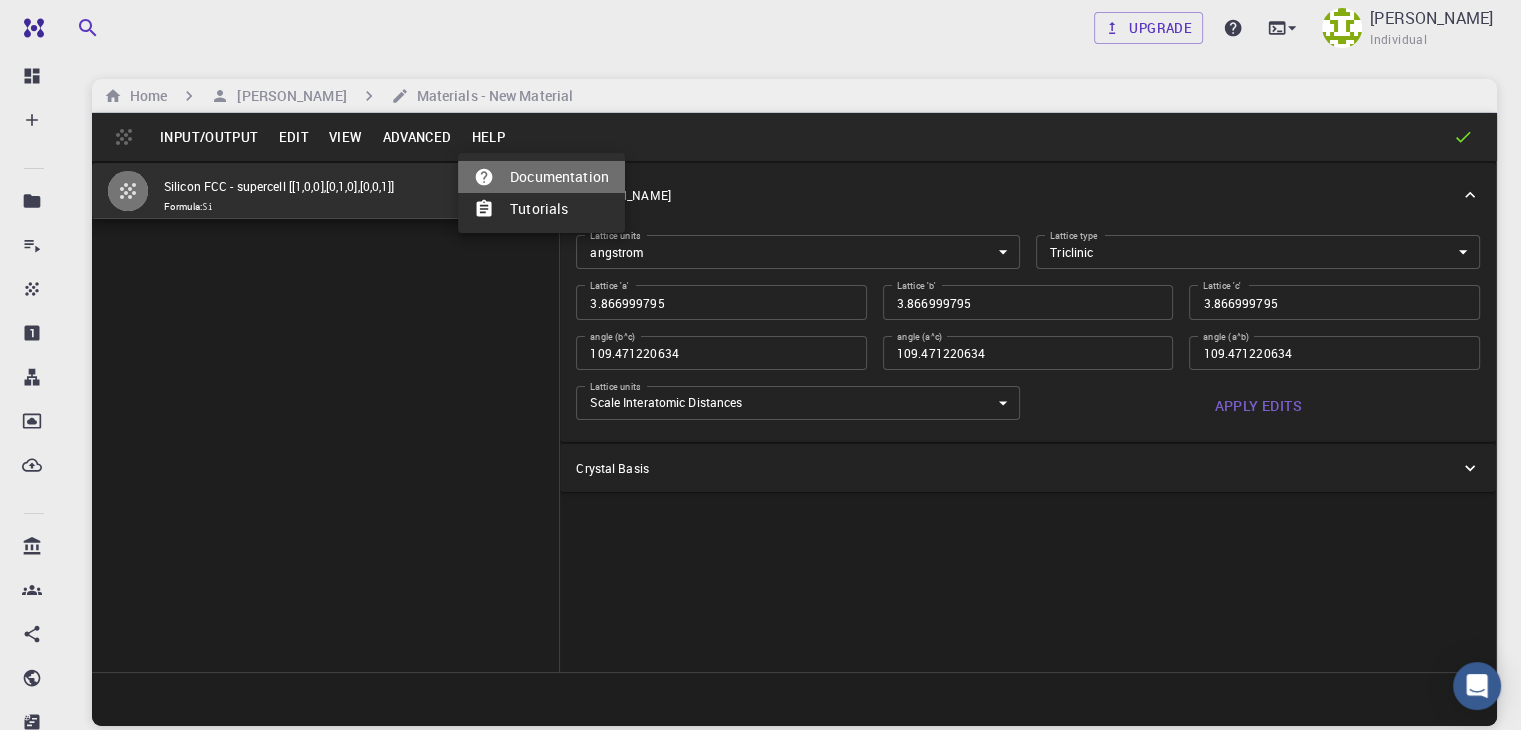 click on "Documentation" at bounding box center (541, 177) 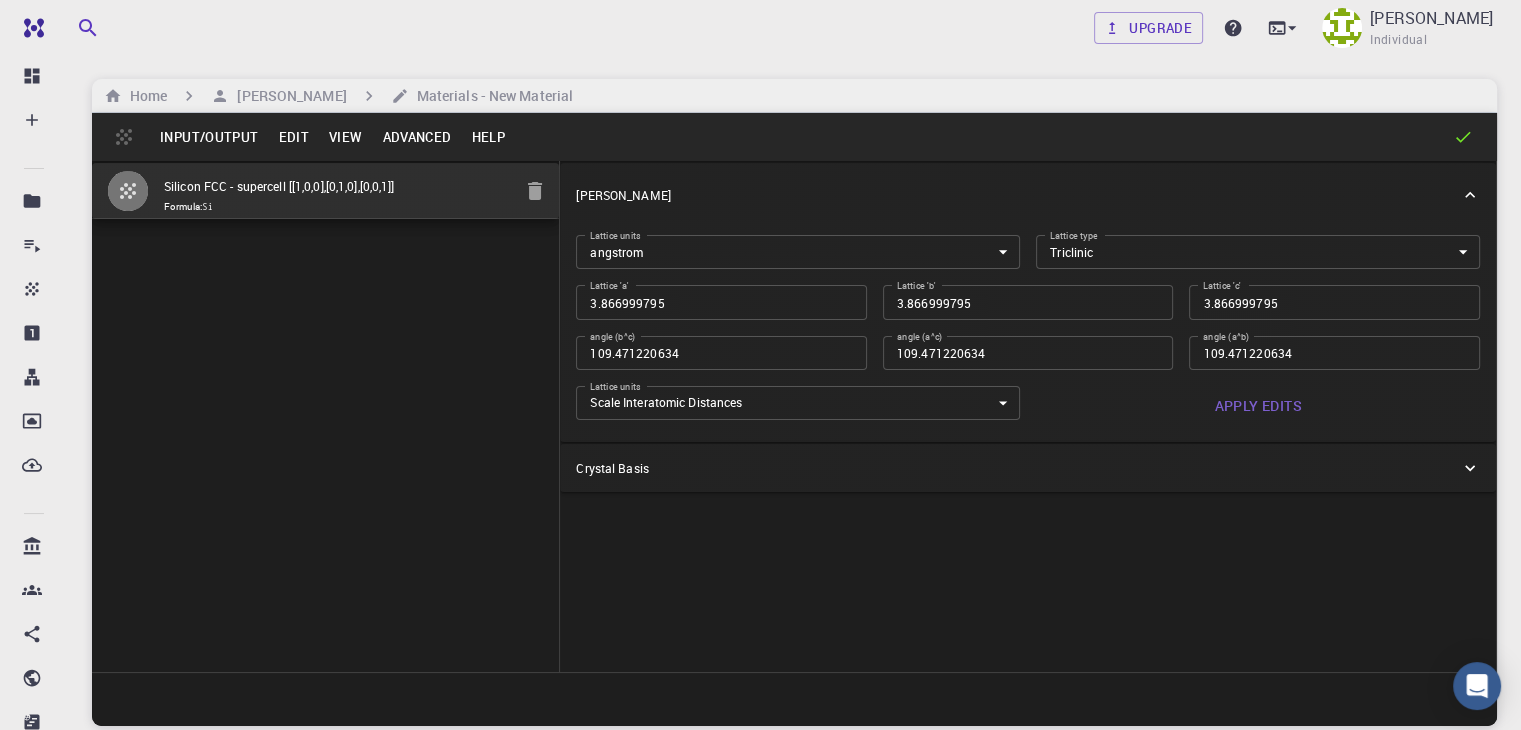click on "Input/Output" at bounding box center (209, 137) 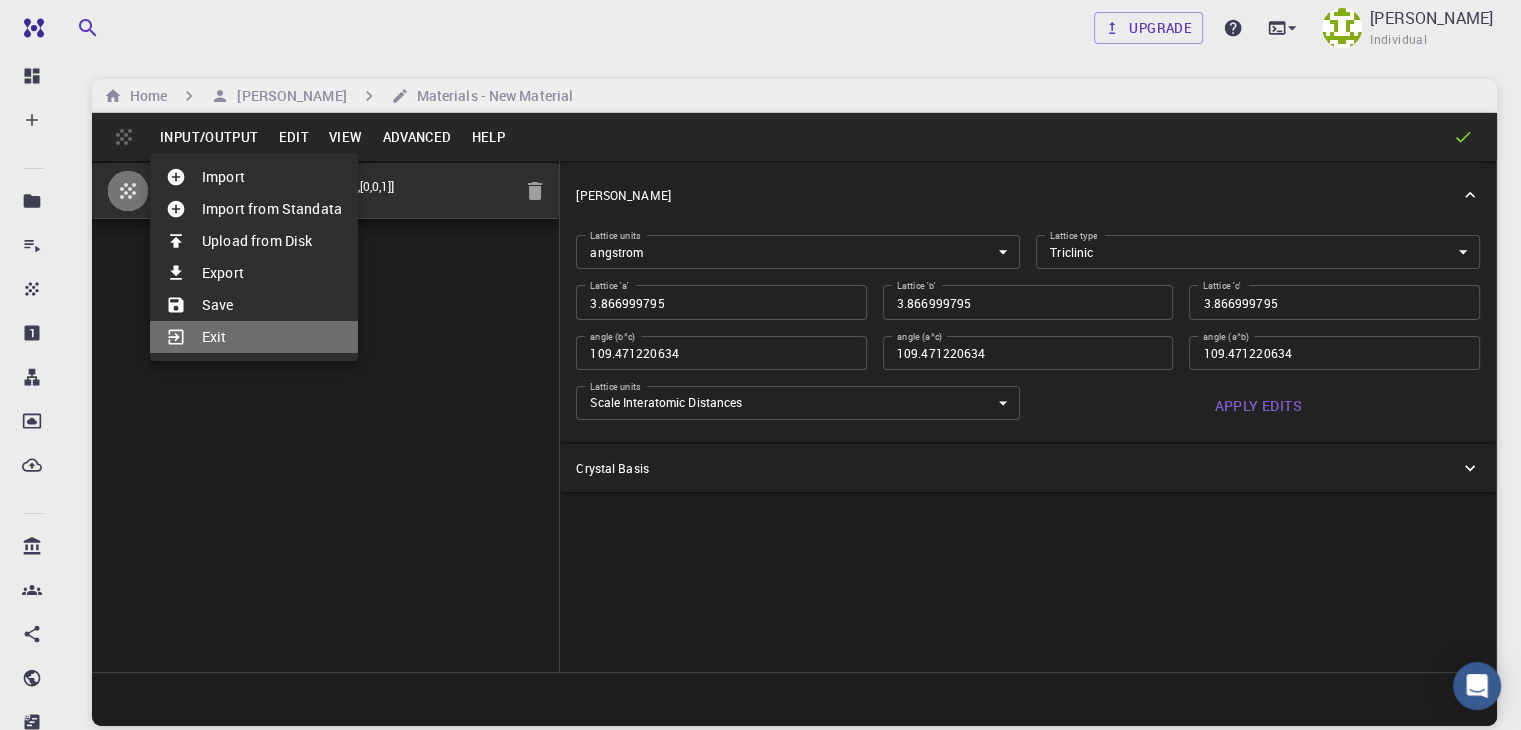 click at bounding box center [184, 337] 